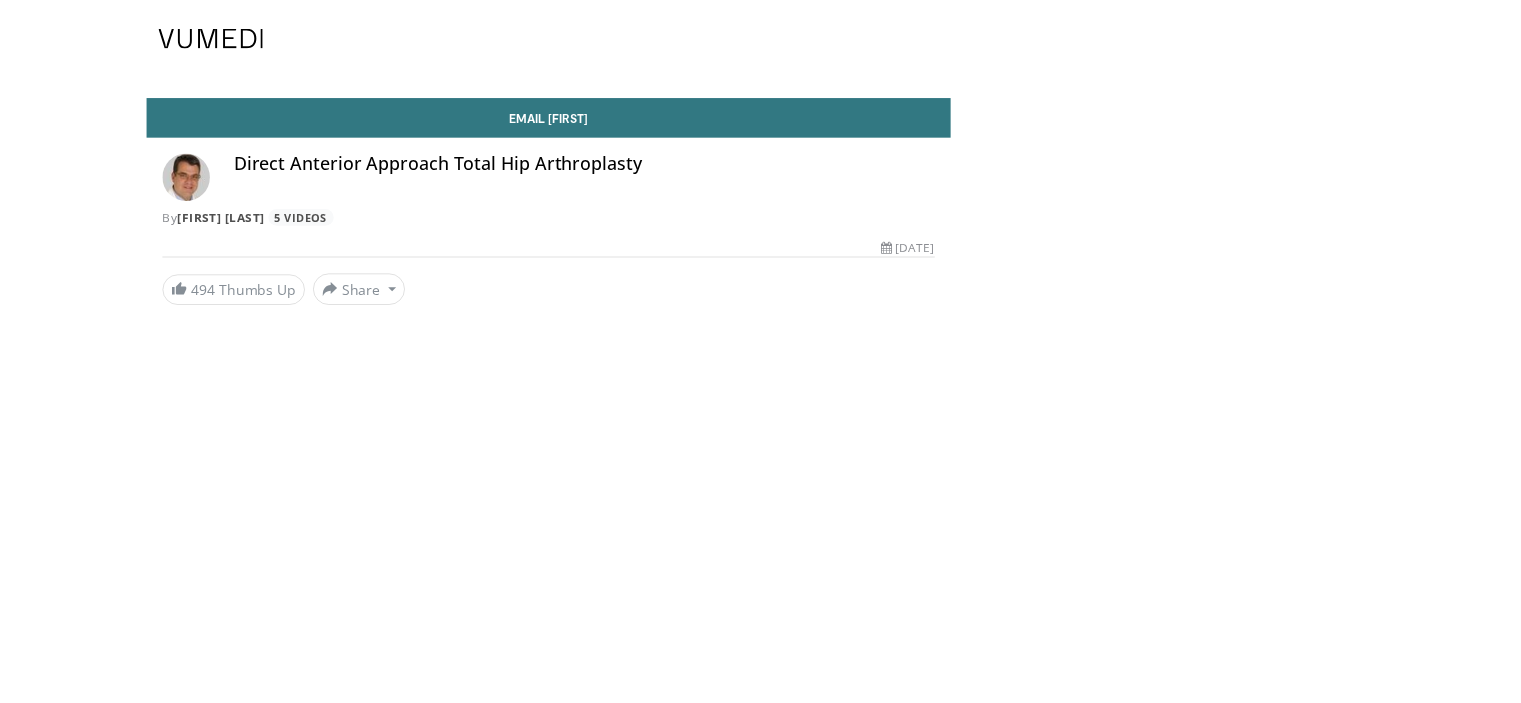 scroll, scrollTop: 0, scrollLeft: 0, axis: both 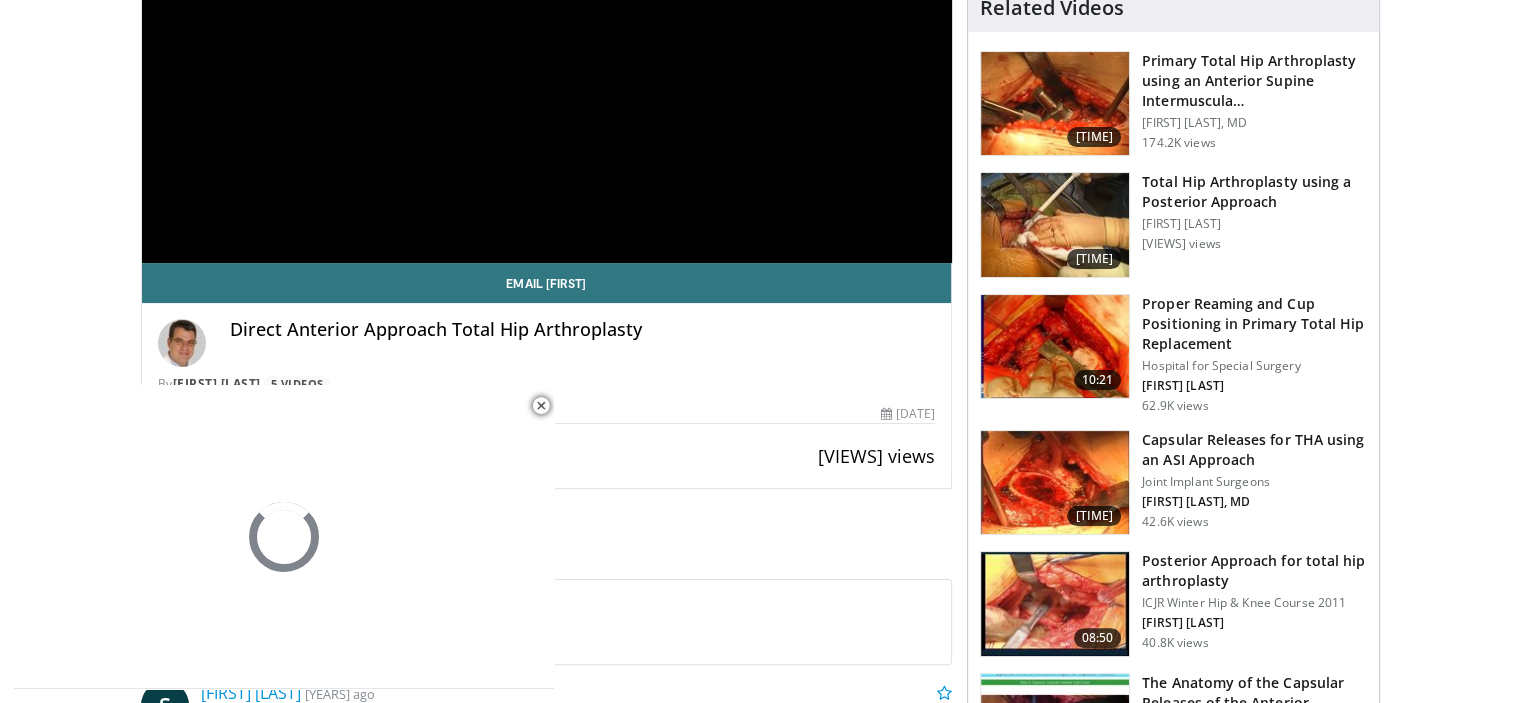 click at bounding box center (1055, 483) 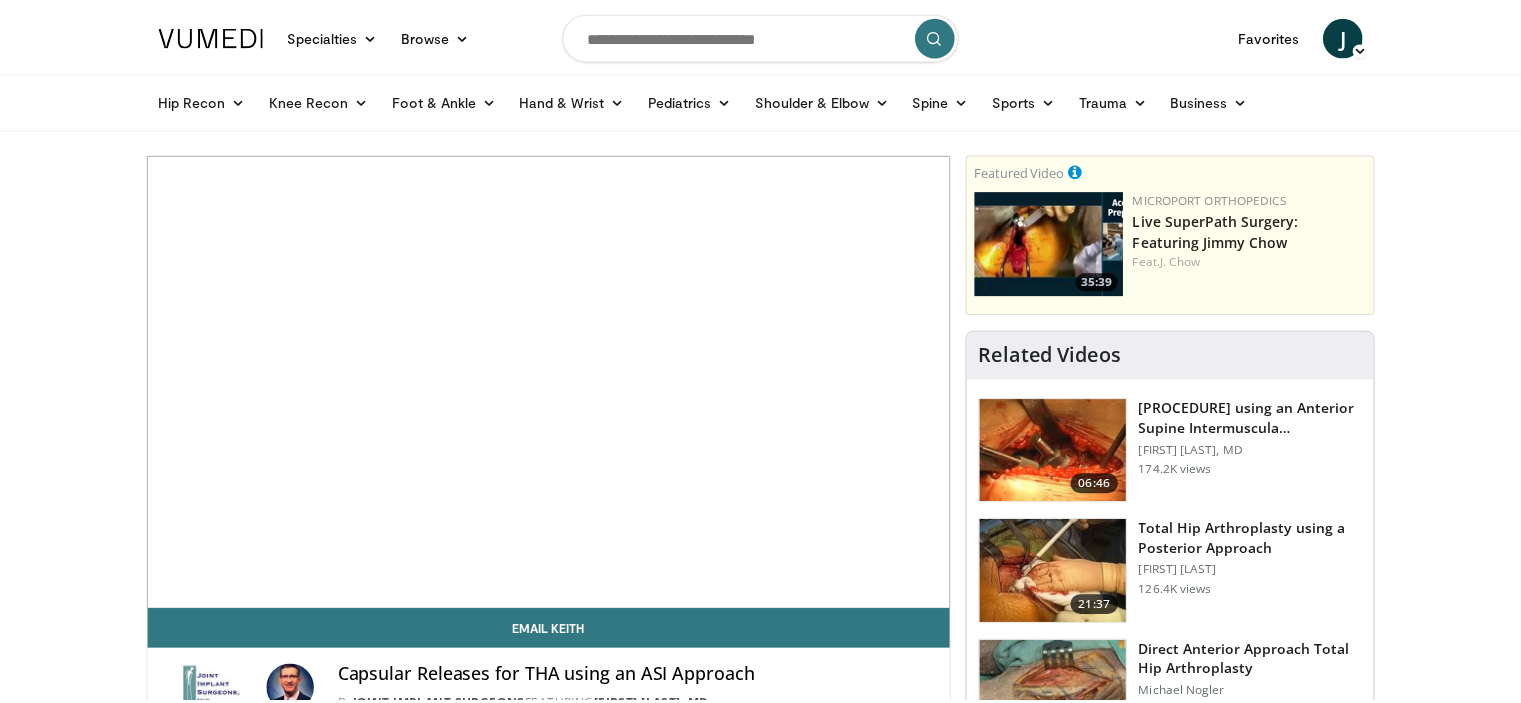 scroll, scrollTop: 0, scrollLeft: 0, axis: both 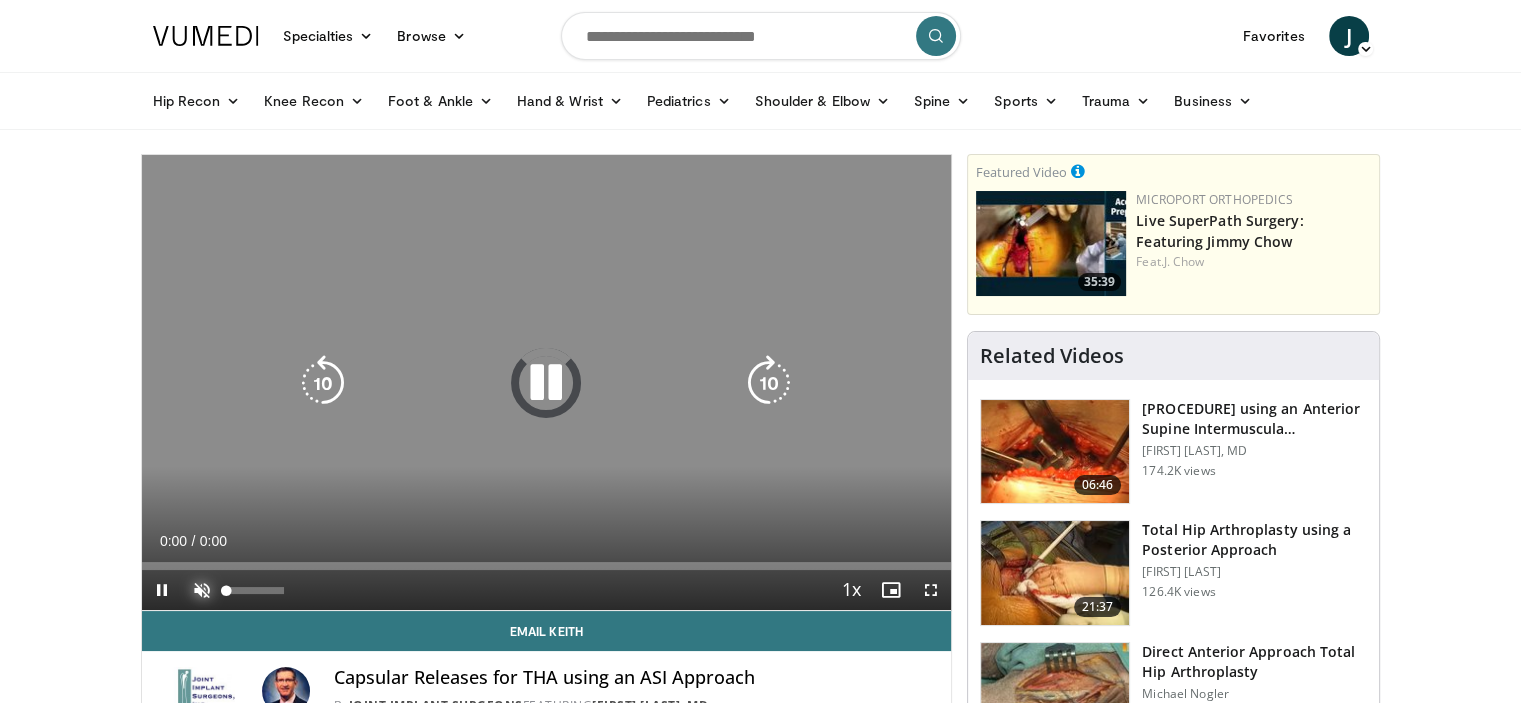 drag, startPoint x: 200, startPoint y: 585, endPoint x: 264, endPoint y: 567, distance: 66.48308 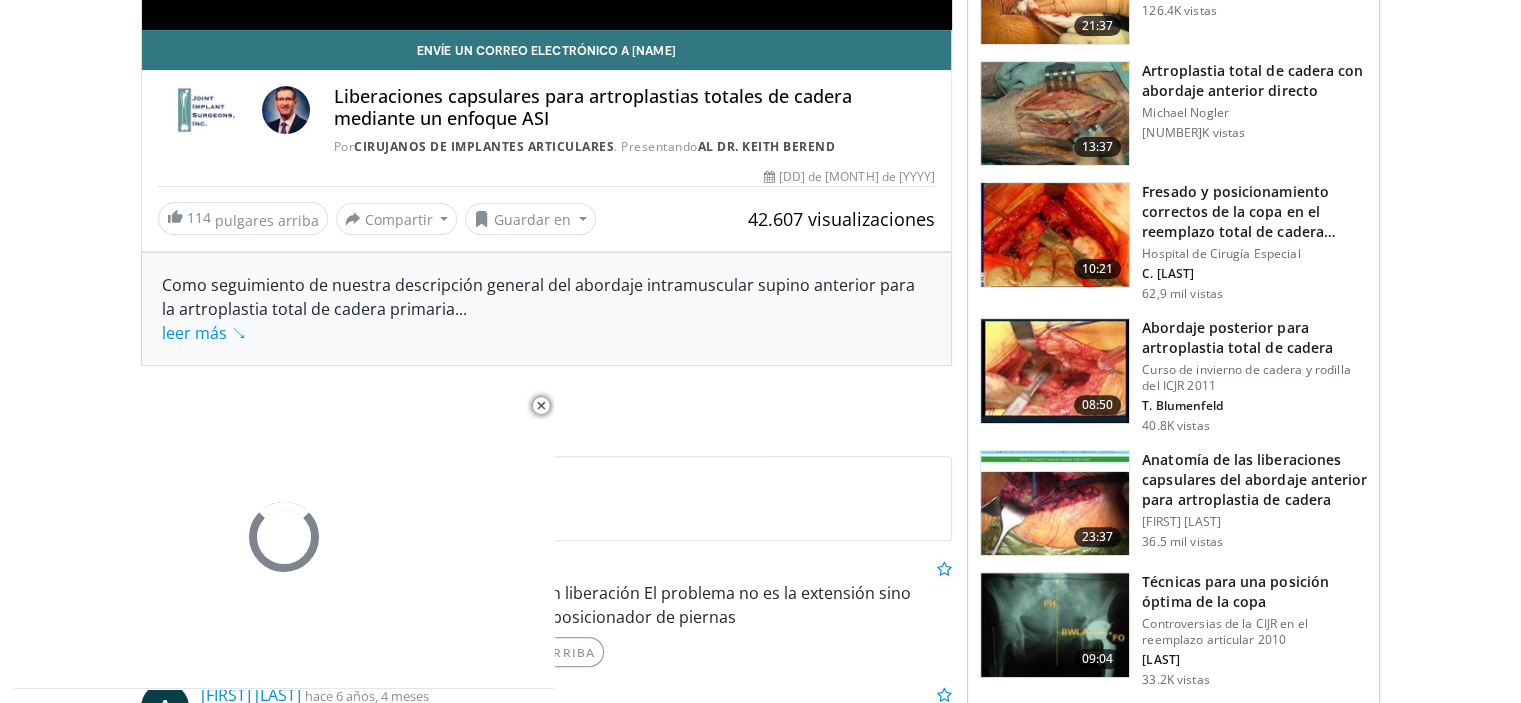 scroll, scrollTop: 588, scrollLeft: 0, axis: vertical 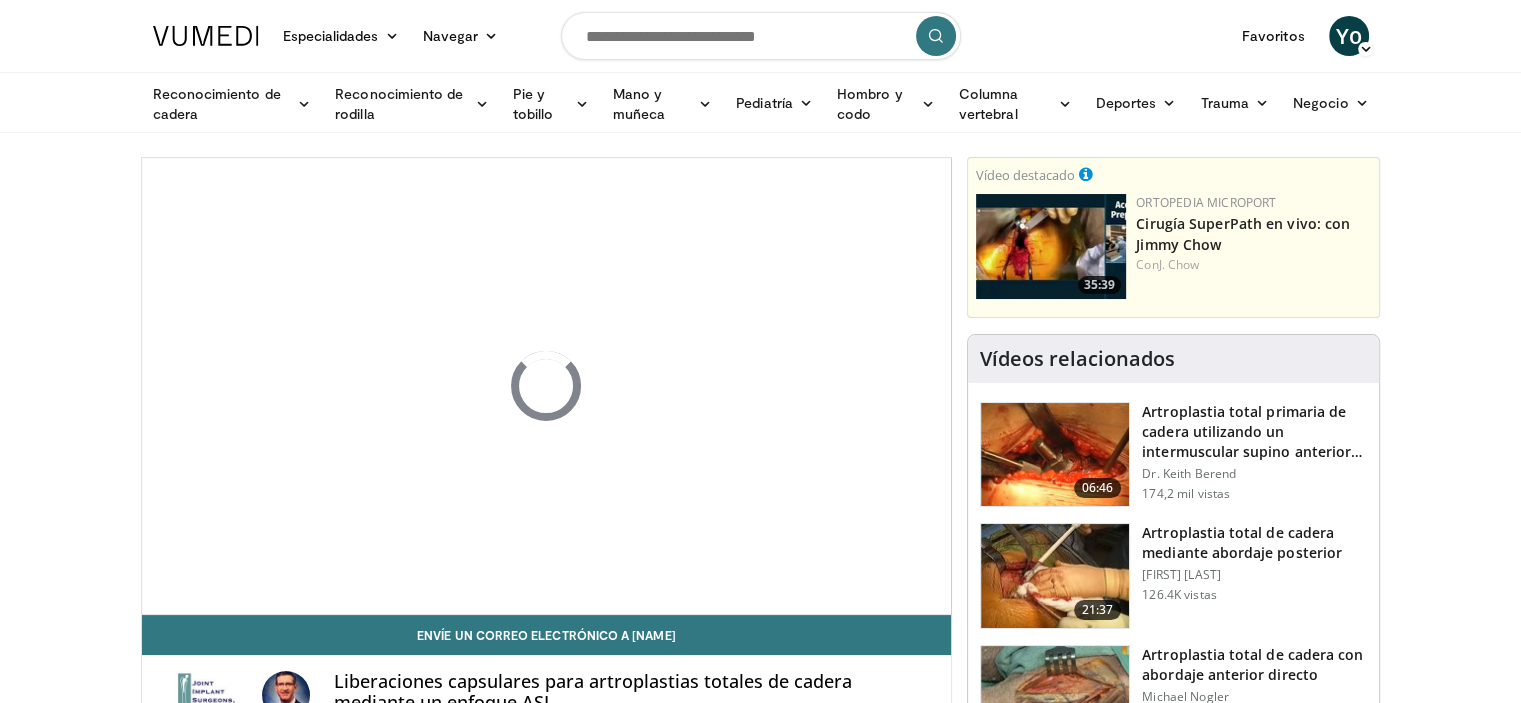 click on "Especialidades
Medicina de adultos y familia
Alergia, Asma, Inmunología
Anestesiología
Cardiología
Dental
Dermatología
Endocrinología
Gastroenterología y hepatología
Cirugía general
Hematología y Oncología
Enfermedad infecciosa
Nefrología
Neurología
Neurocirugía
Obstetricia y Ginecología
Oftalmología
Oral Maxilofacial
Ortopedía
Otorrinolaringología
Pediatría
Cirugía plástica
Podología
Psiquiatría
Neumología
Oncología radioterápica
Radiología
Reumatología
Urología" at bounding box center (760, 66) 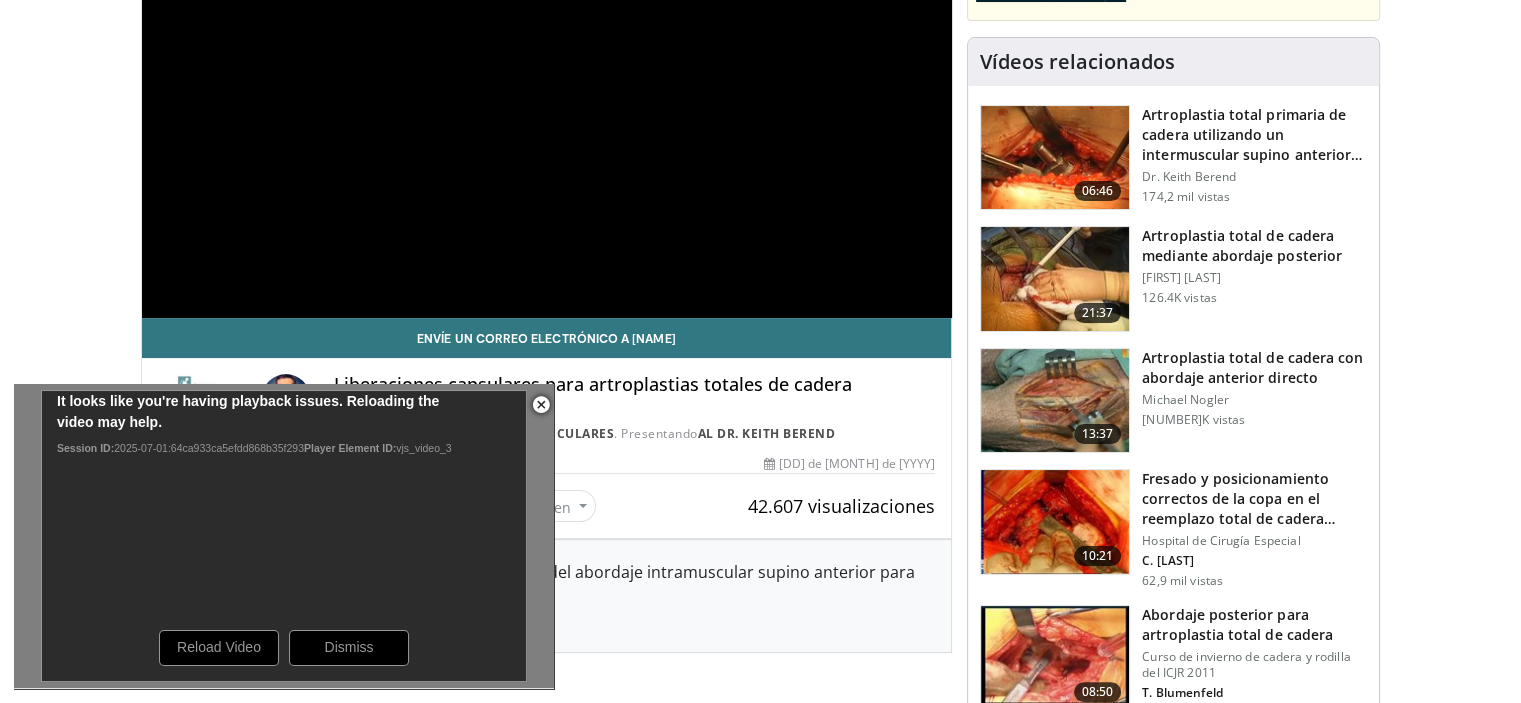 scroll, scrollTop: 263, scrollLeft: 0, axis: vertical 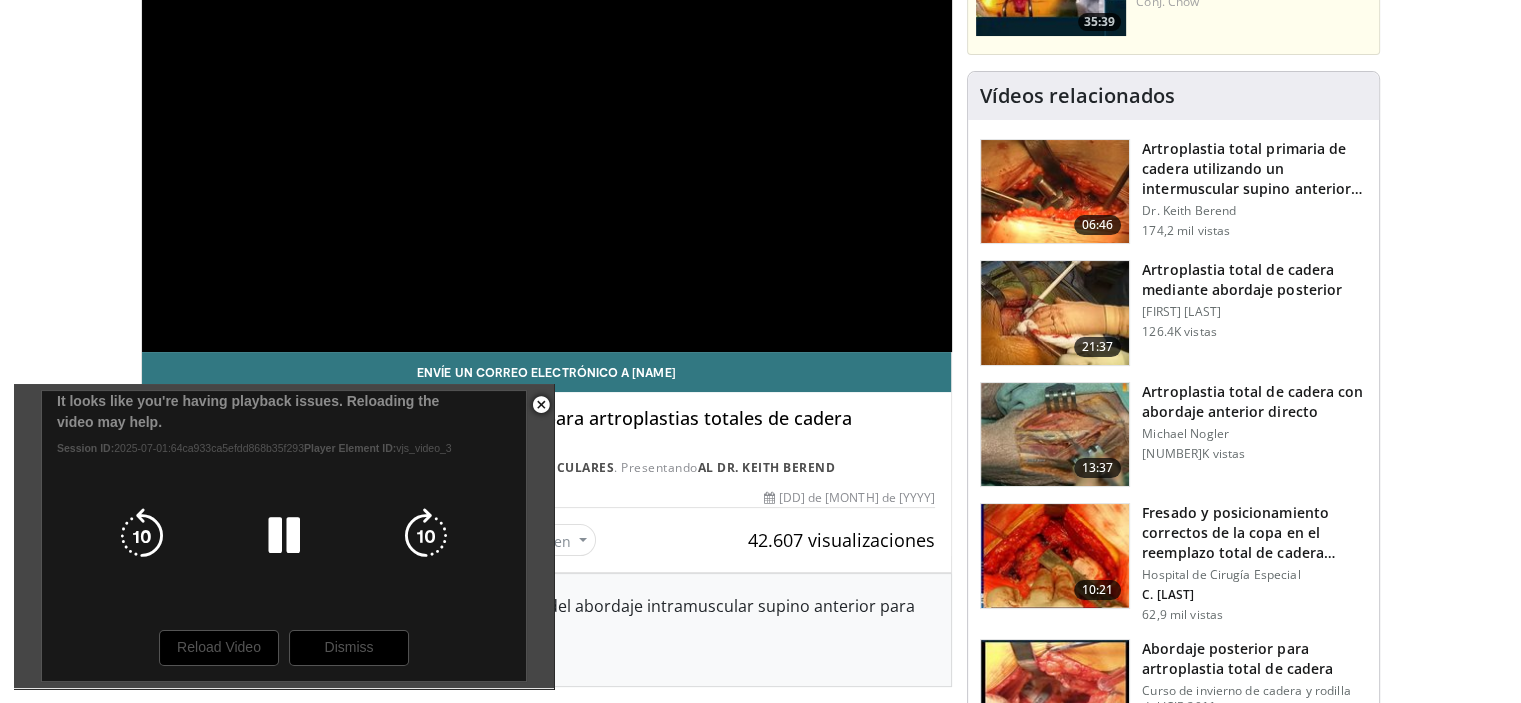 click on "[NUMBER] seconds
Tap to unmute" at bounding box center [284, 536] 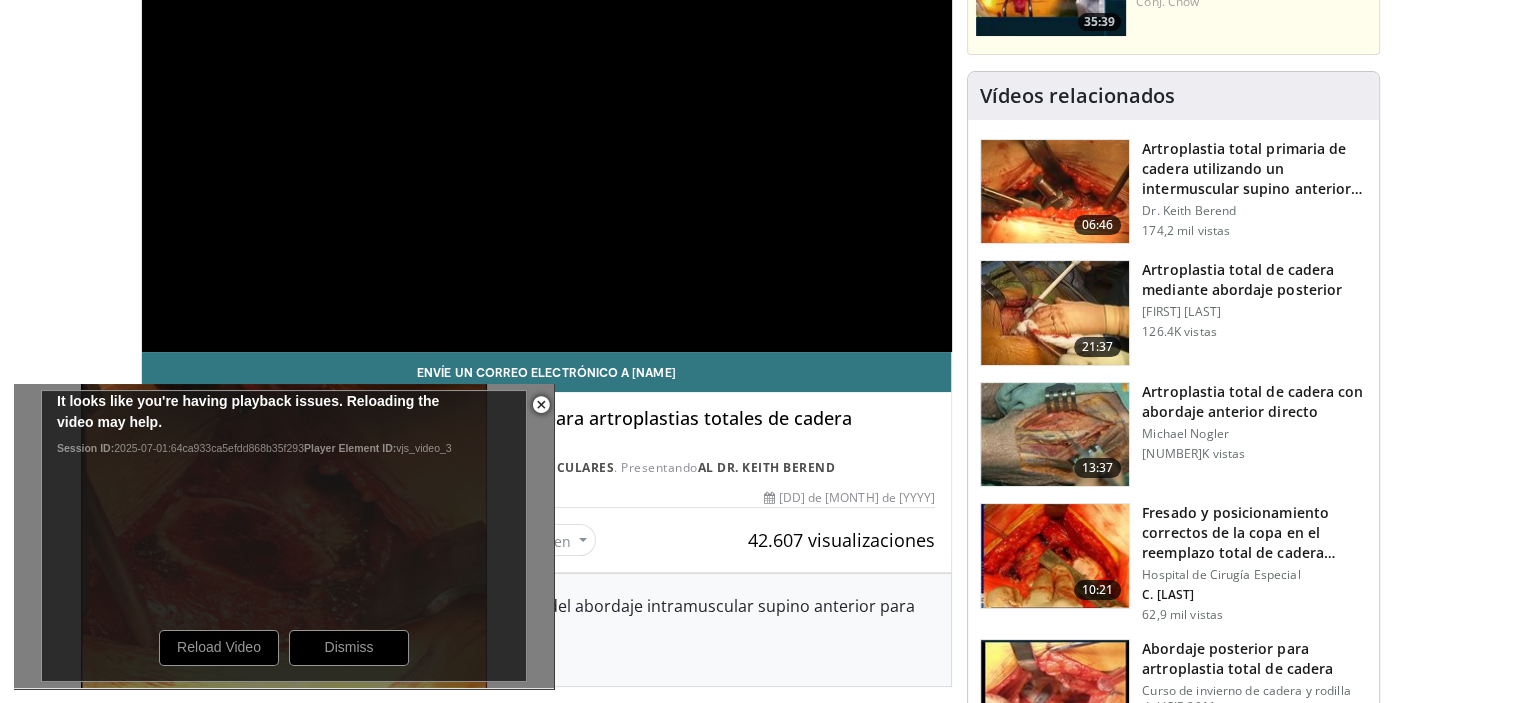 click at bounding box center (541, 405) 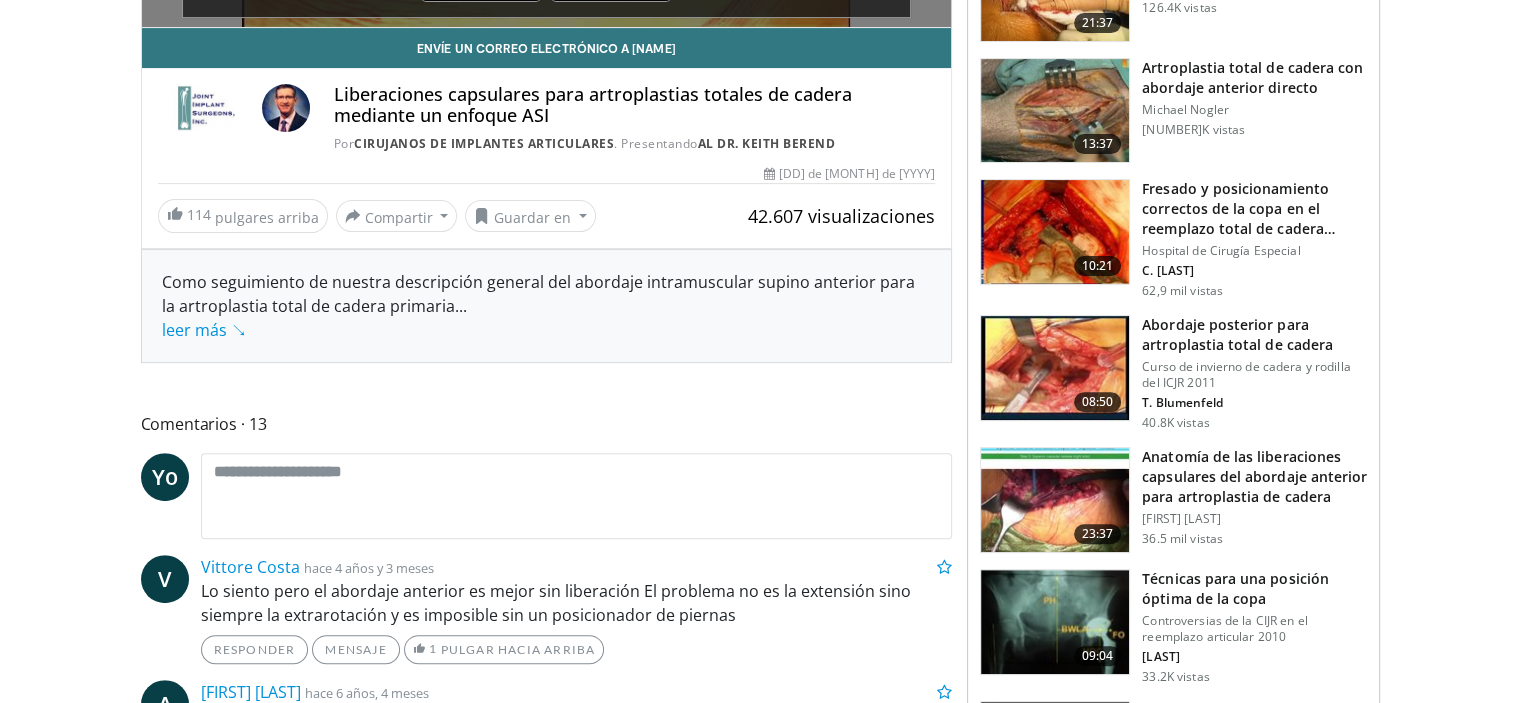 scroll, scrollTop: 591, scrollLeft: 0, axis: vertical 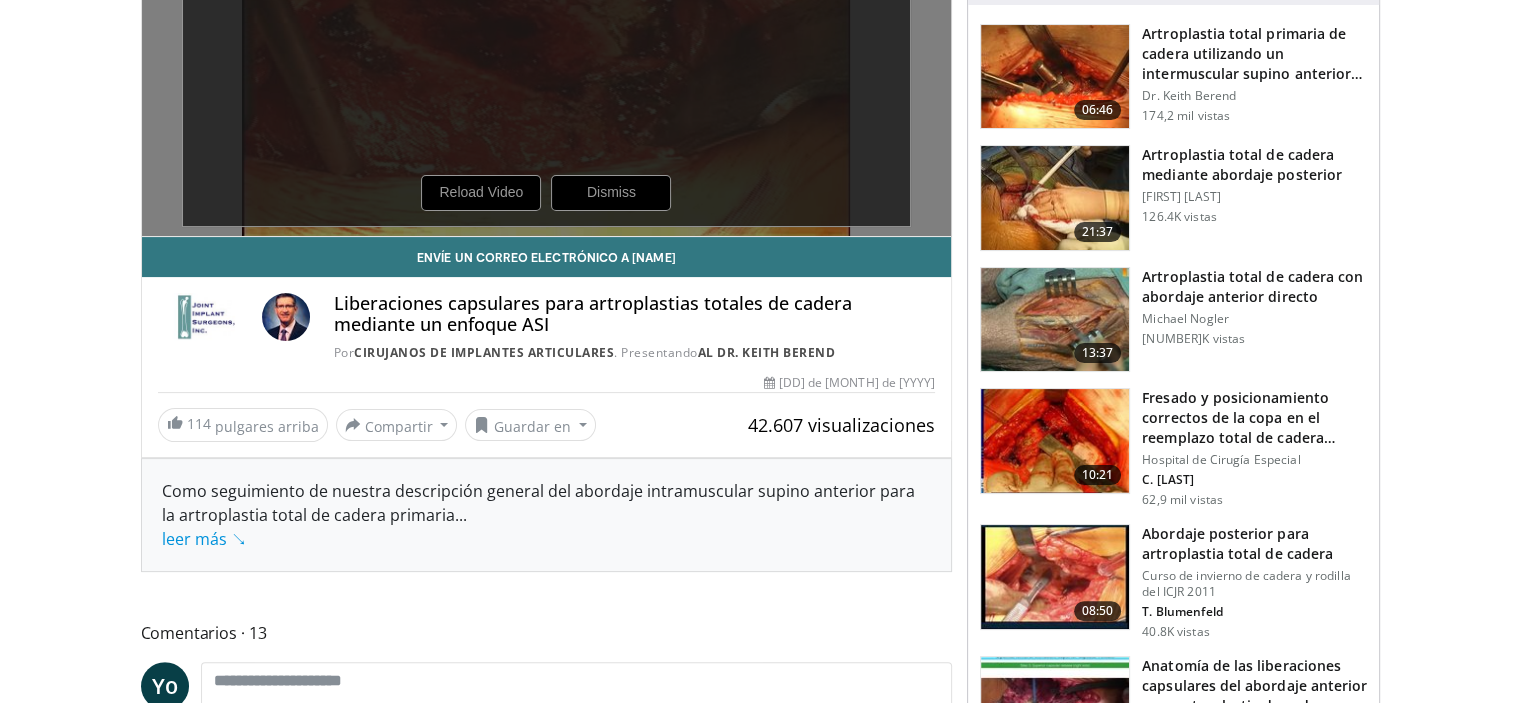 click on "Especialidades
Medicina de adultos y familia
Alergia, Asma, Inmunología
Anestesiología
Cardiología
Dental
Dermatología
Endocrinología
Gastroenterología y hepatología
Cirugía general
Hematología y Oncología
Enfermedad infecciosa
Nefrología
Neurología
Neurocirugía
Obstetricia y Ginecología
Oftalmología
Oral Maxilofacial
Ortopedía
Otorrinolaringología
Pediatría
Cirugía plástica
Podología
Psiquiatría
Neumología
Oncología radioterápica
Radiología
Reumatología Urología" at bounding box center [760, 1206] 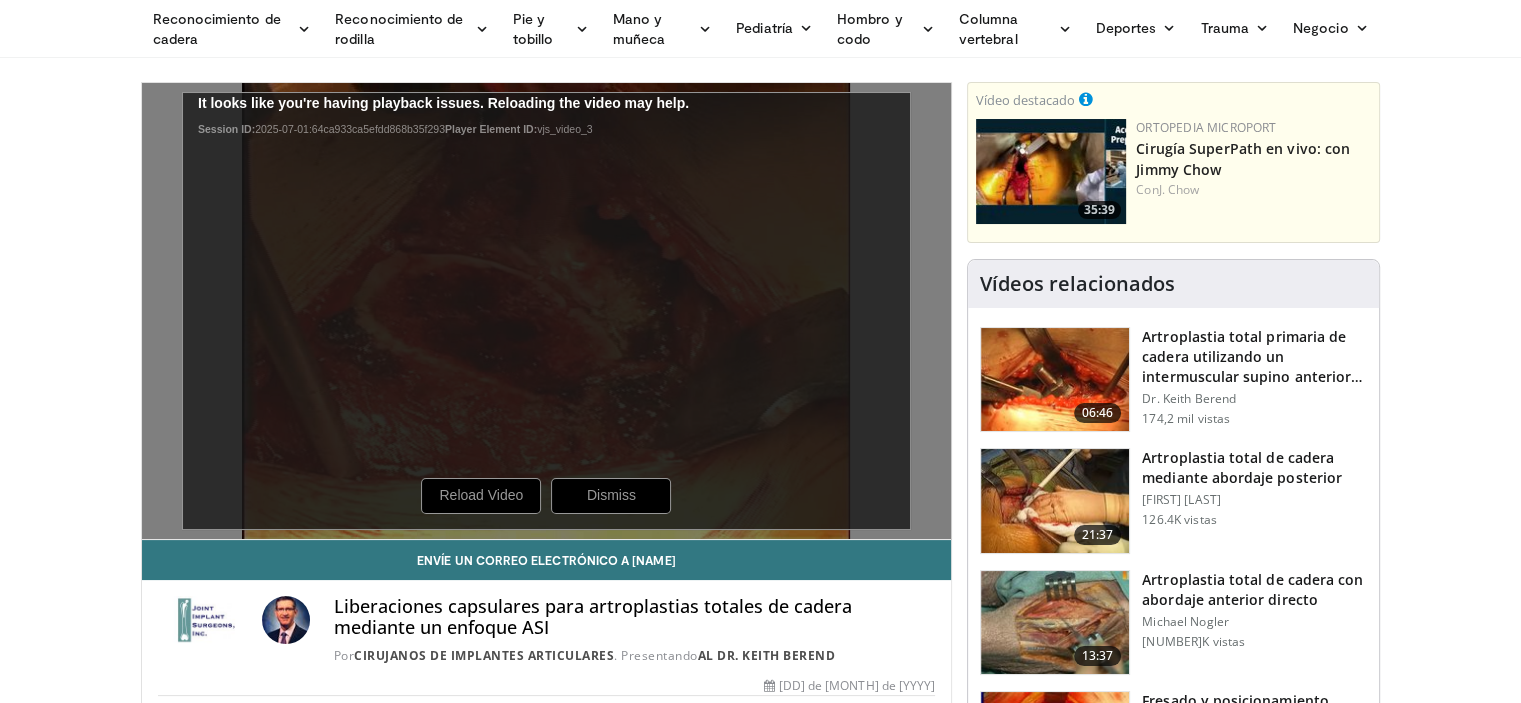 scroll, scrollTop: 97, scrollLeft: 0, axis: vertical 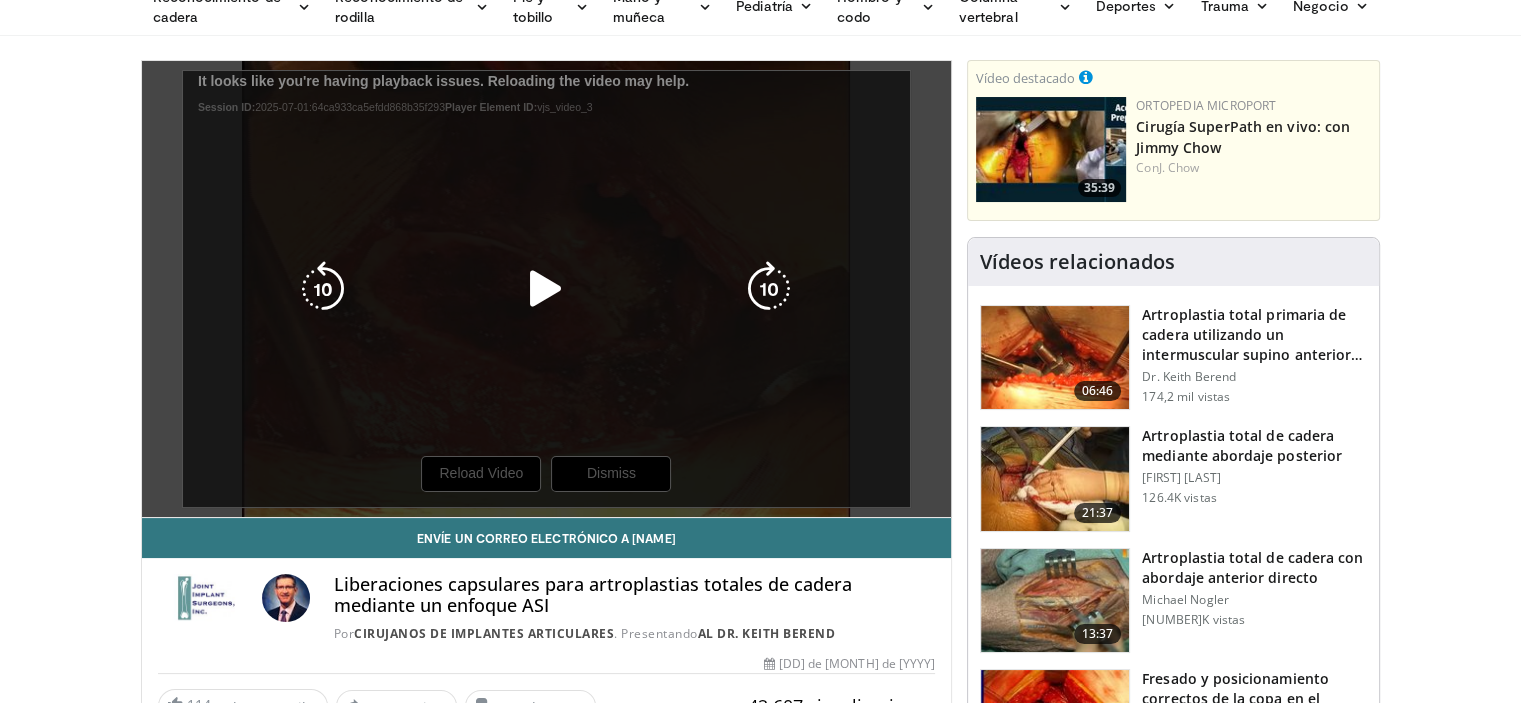 click on "[NUMBER] seconds
Tap to unmute" at bounding box center [547, 289] 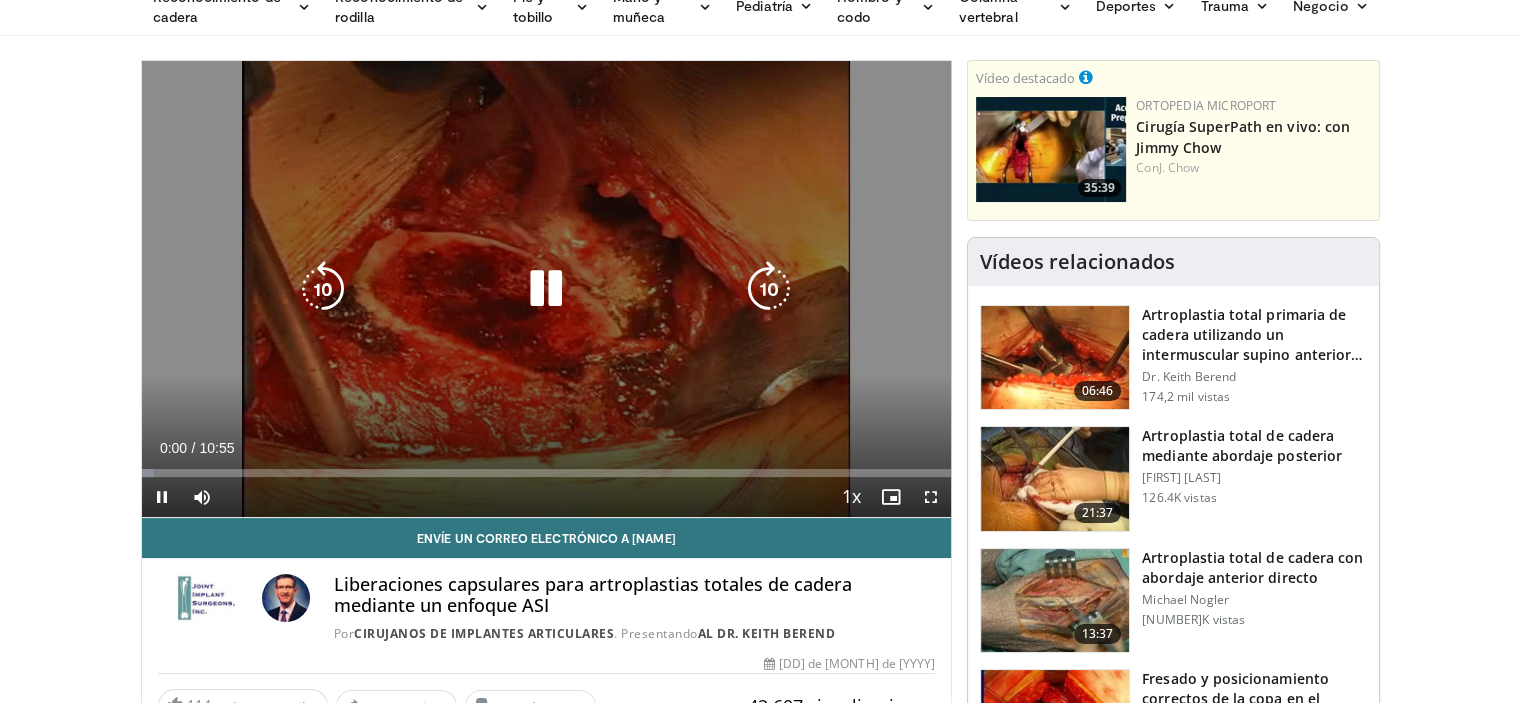 click on "Loaded :  1.52% 00:00 0:00" at bounding box center (547, 473) 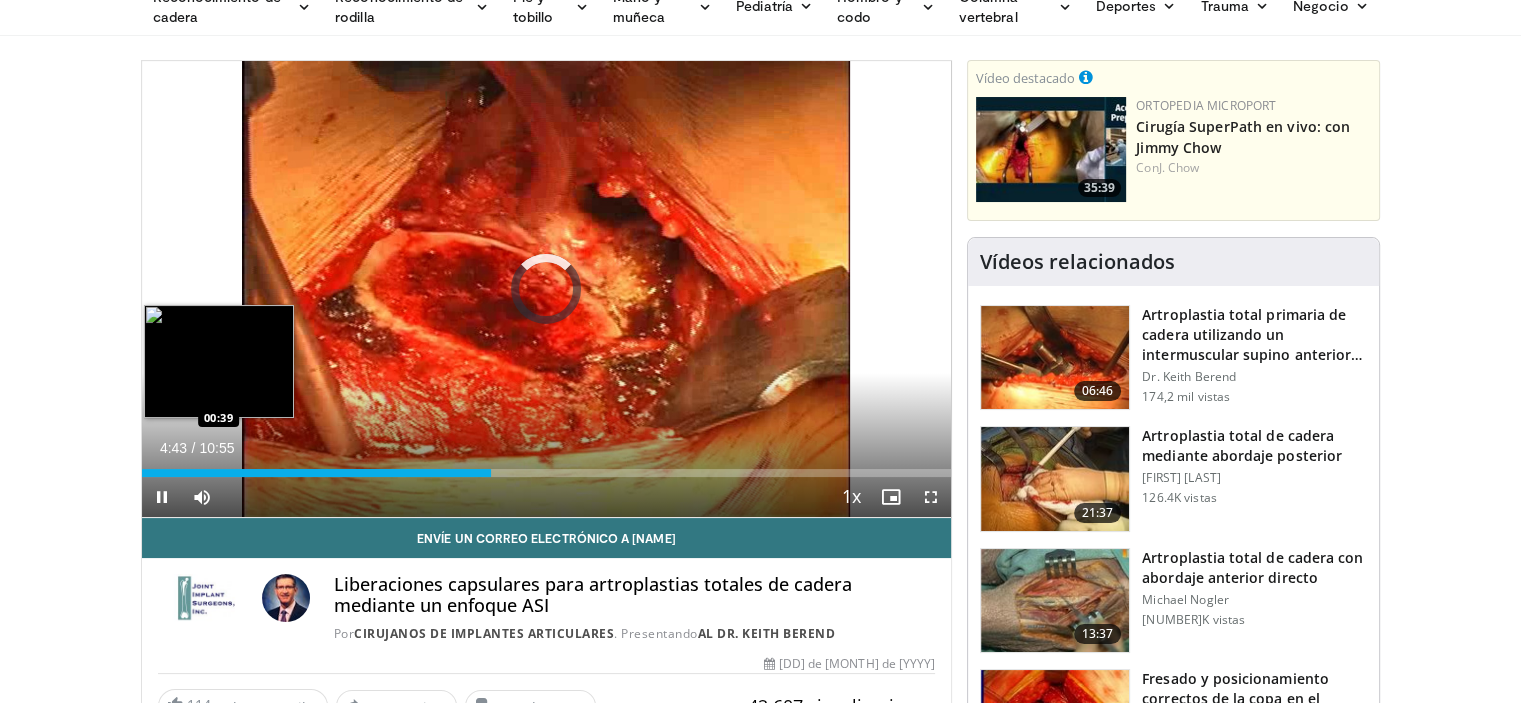 click on "Loaded :  0.00% 04:43 00:39" at bounding box center [547, 473] 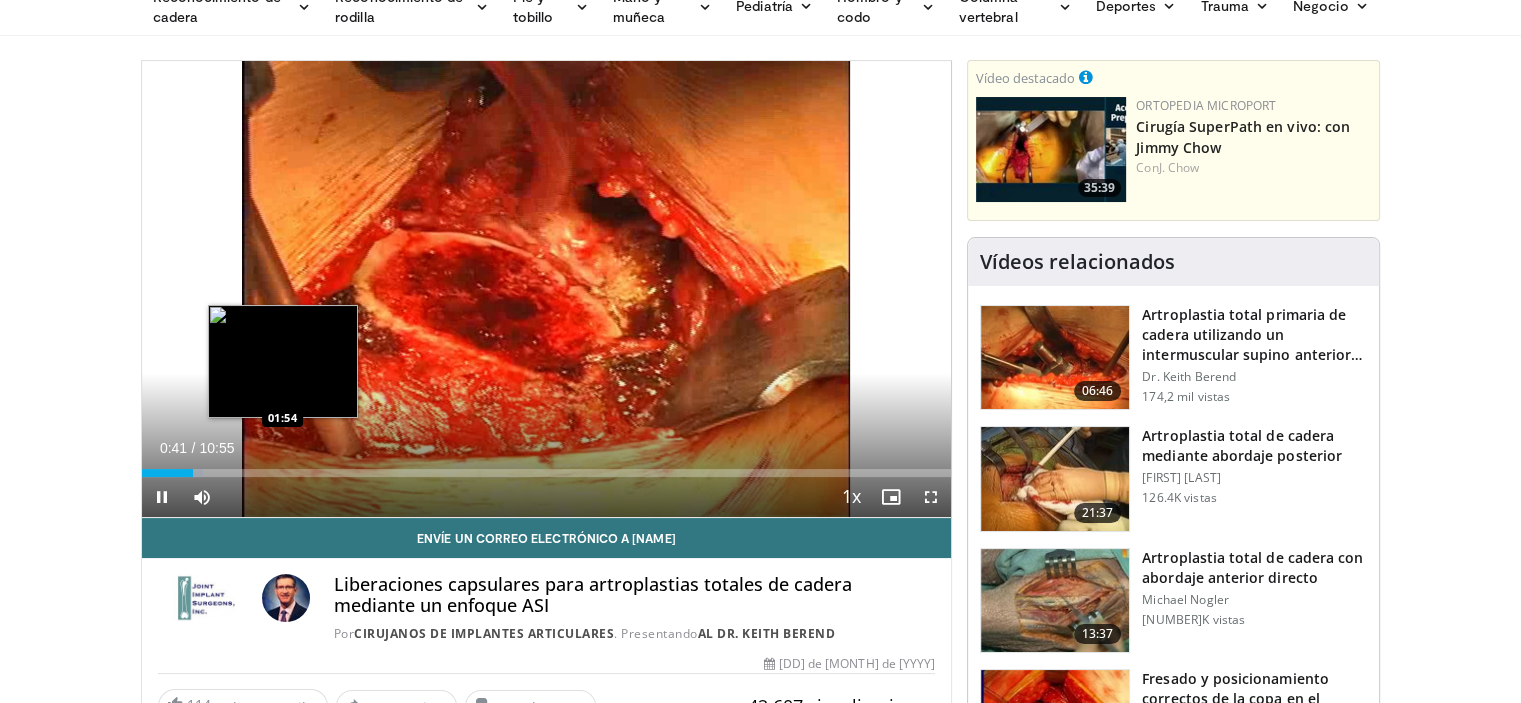 click on "Loaded :  7.62% 00:41 01:54" at bounding box center [547, 467] 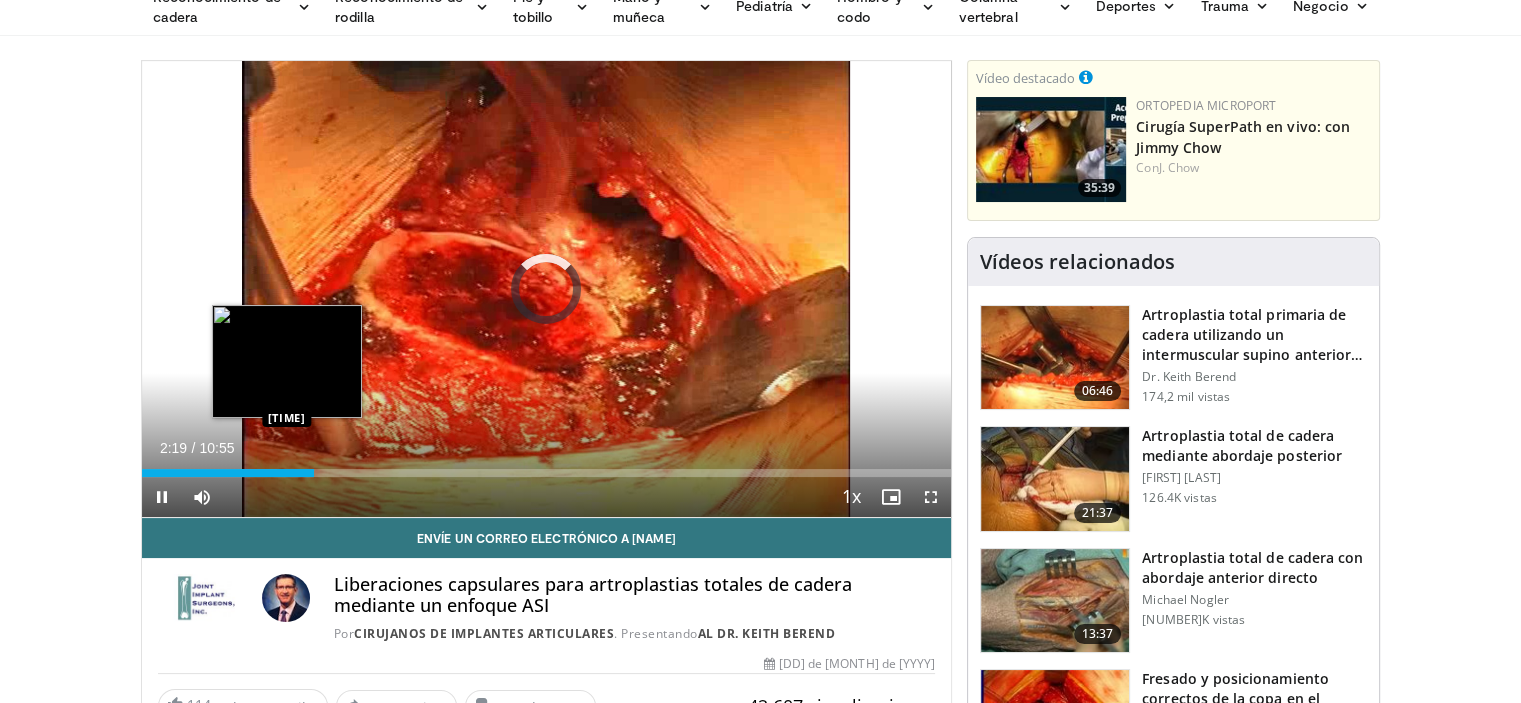 click on "Loaded :  21.33% 02:19 01:57" at bounding box center (547, 473) 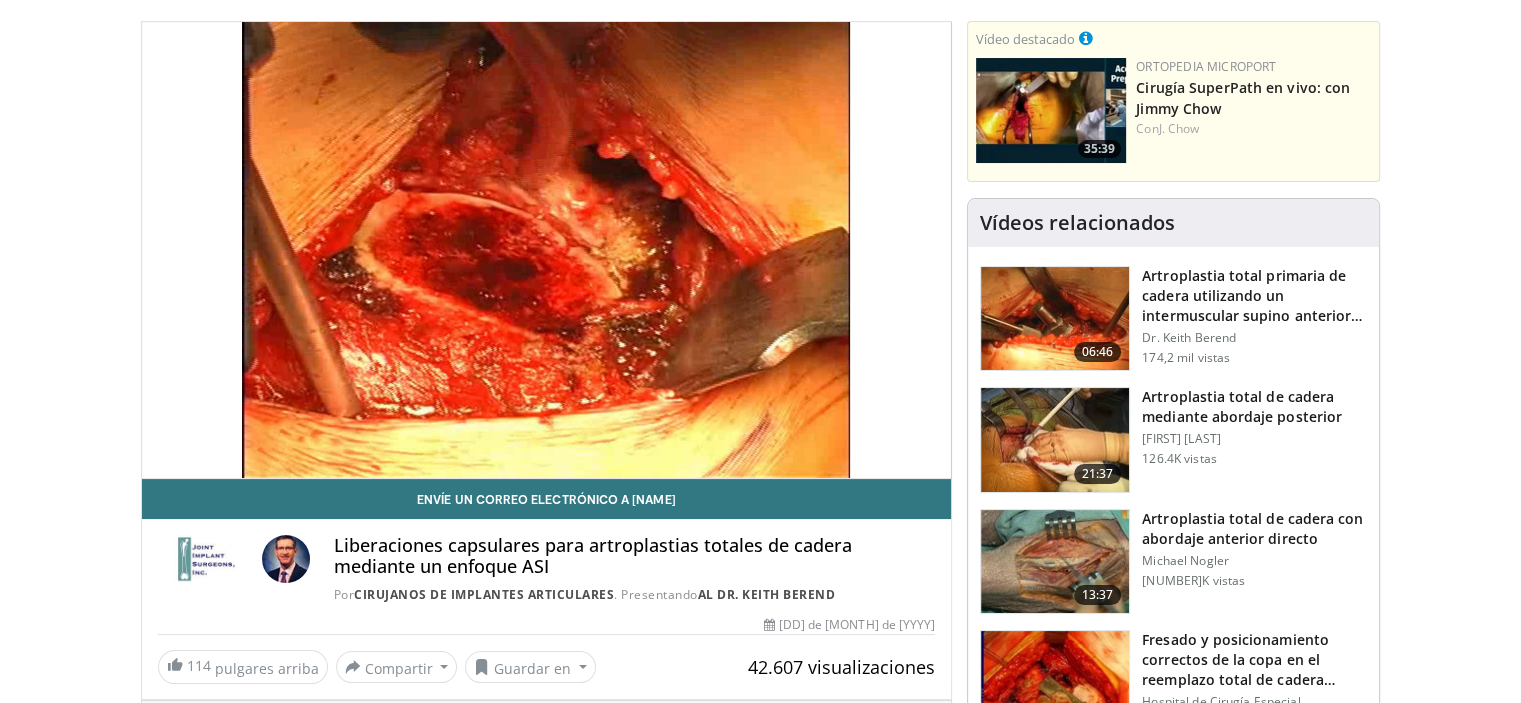 scroll, scrollTop: 368, scrollLeft: 0, axis: vertical 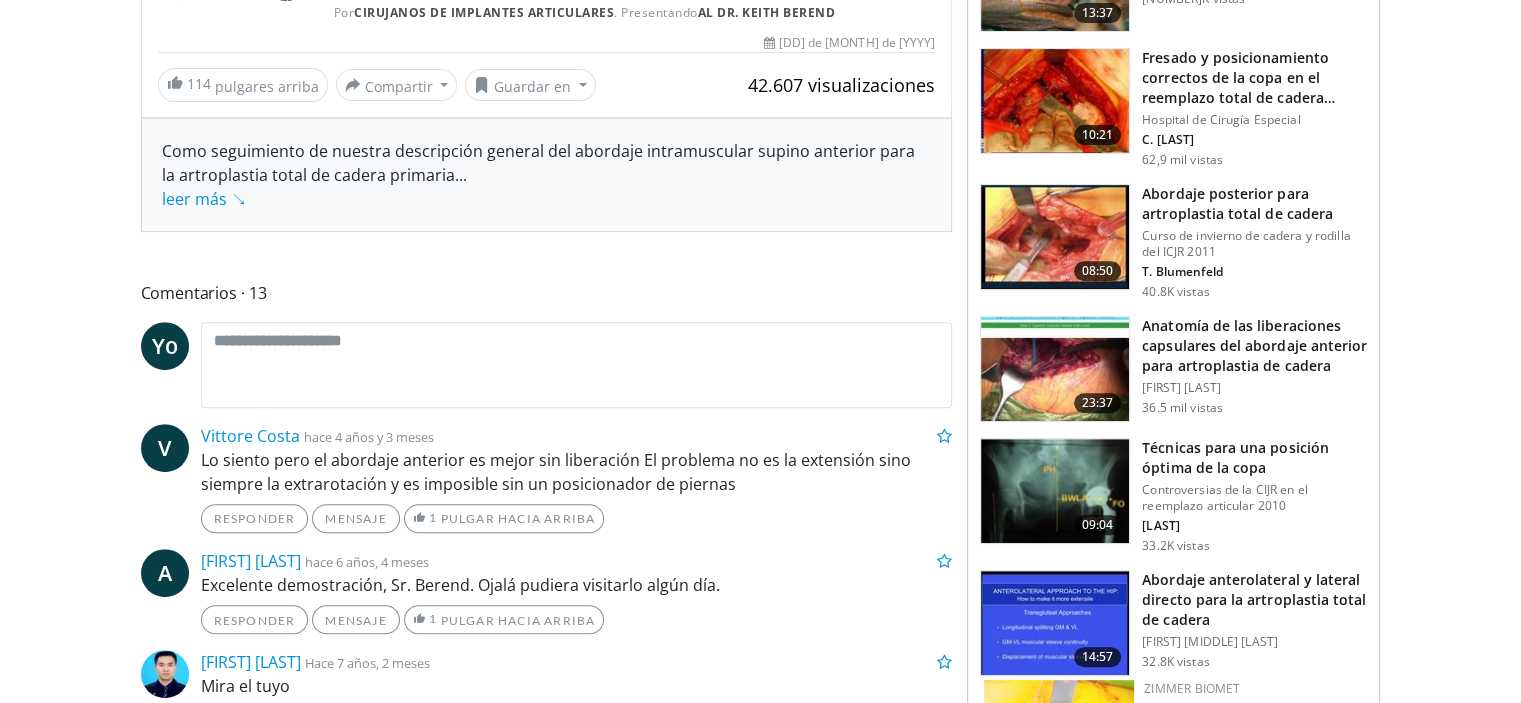 click at bounding box center (1055, 369) 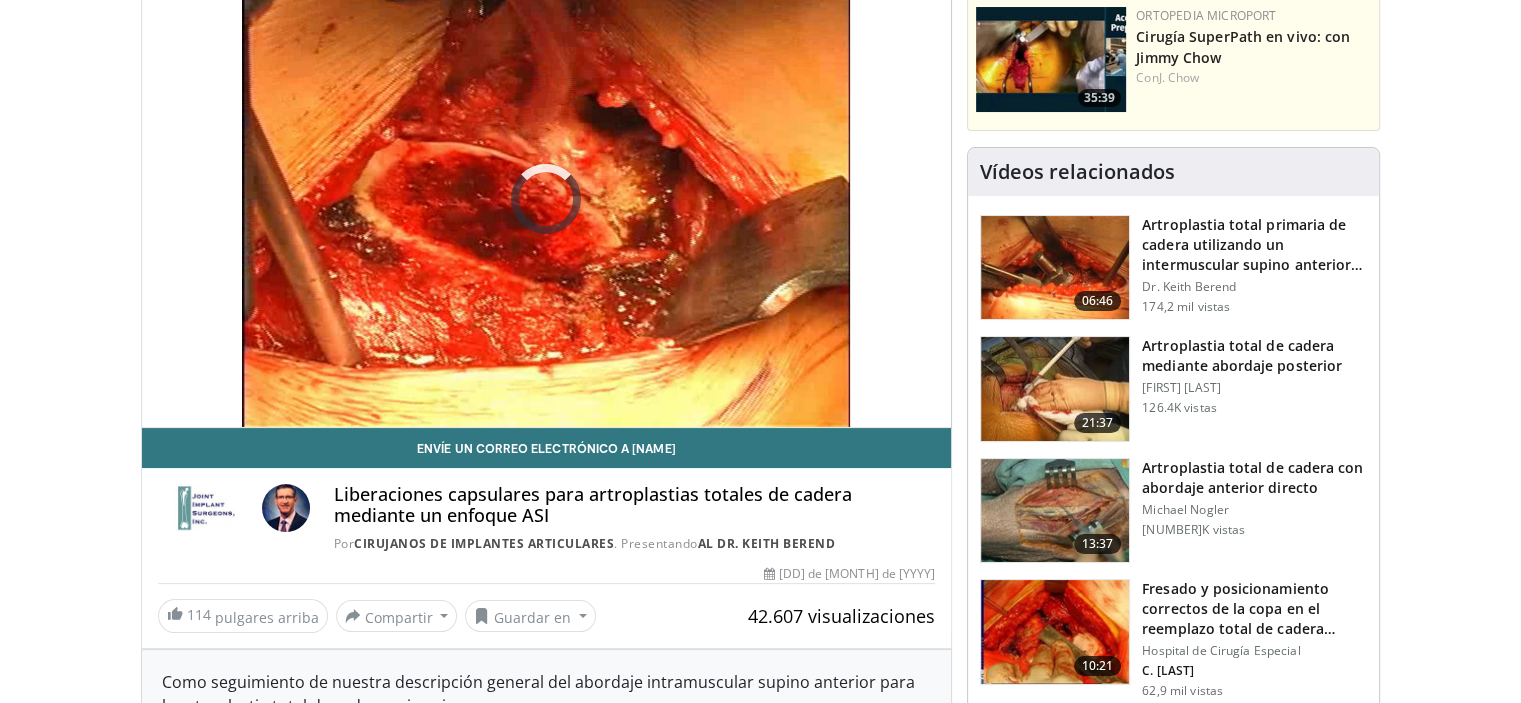 scroll, scrollTop: 103, scrollLeft: 0, axis: vertical 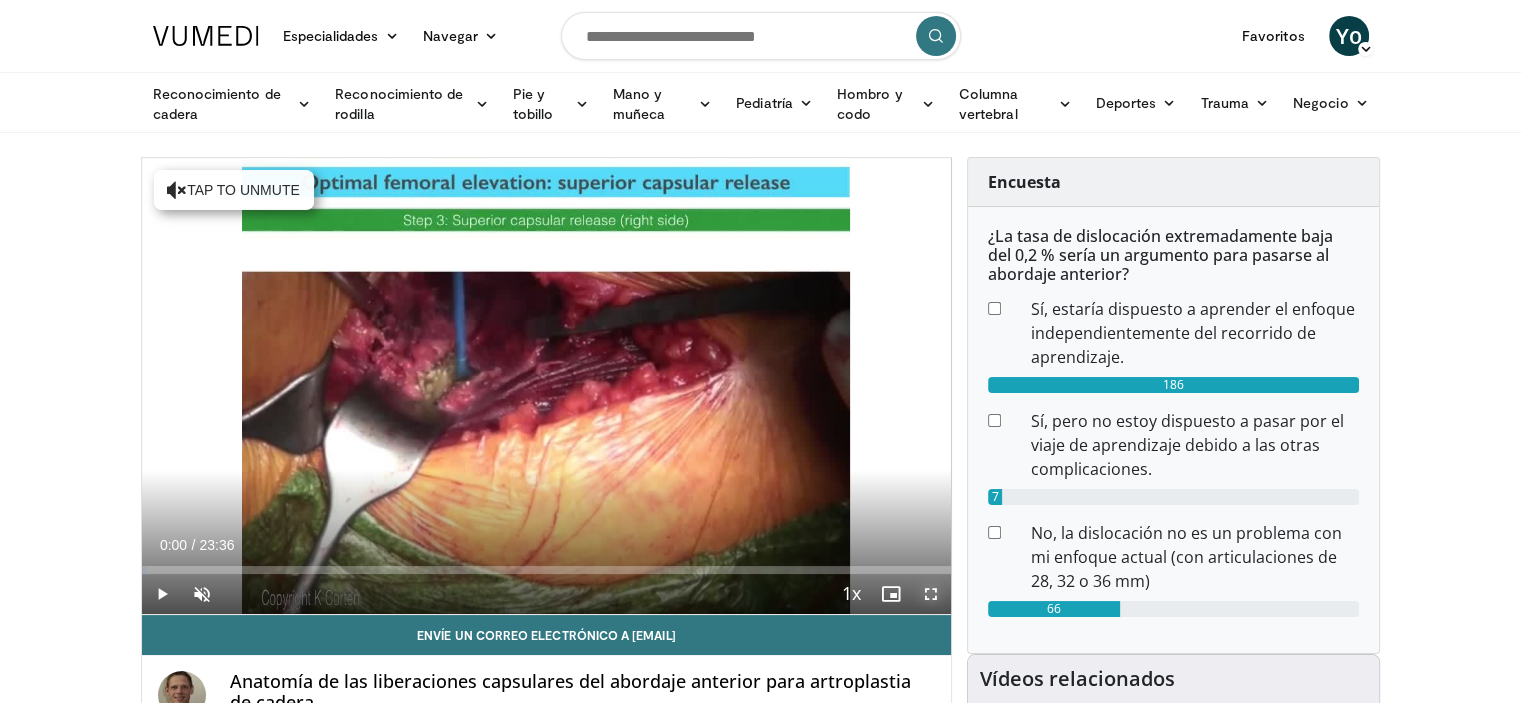 click at bounding box center (931, 594) 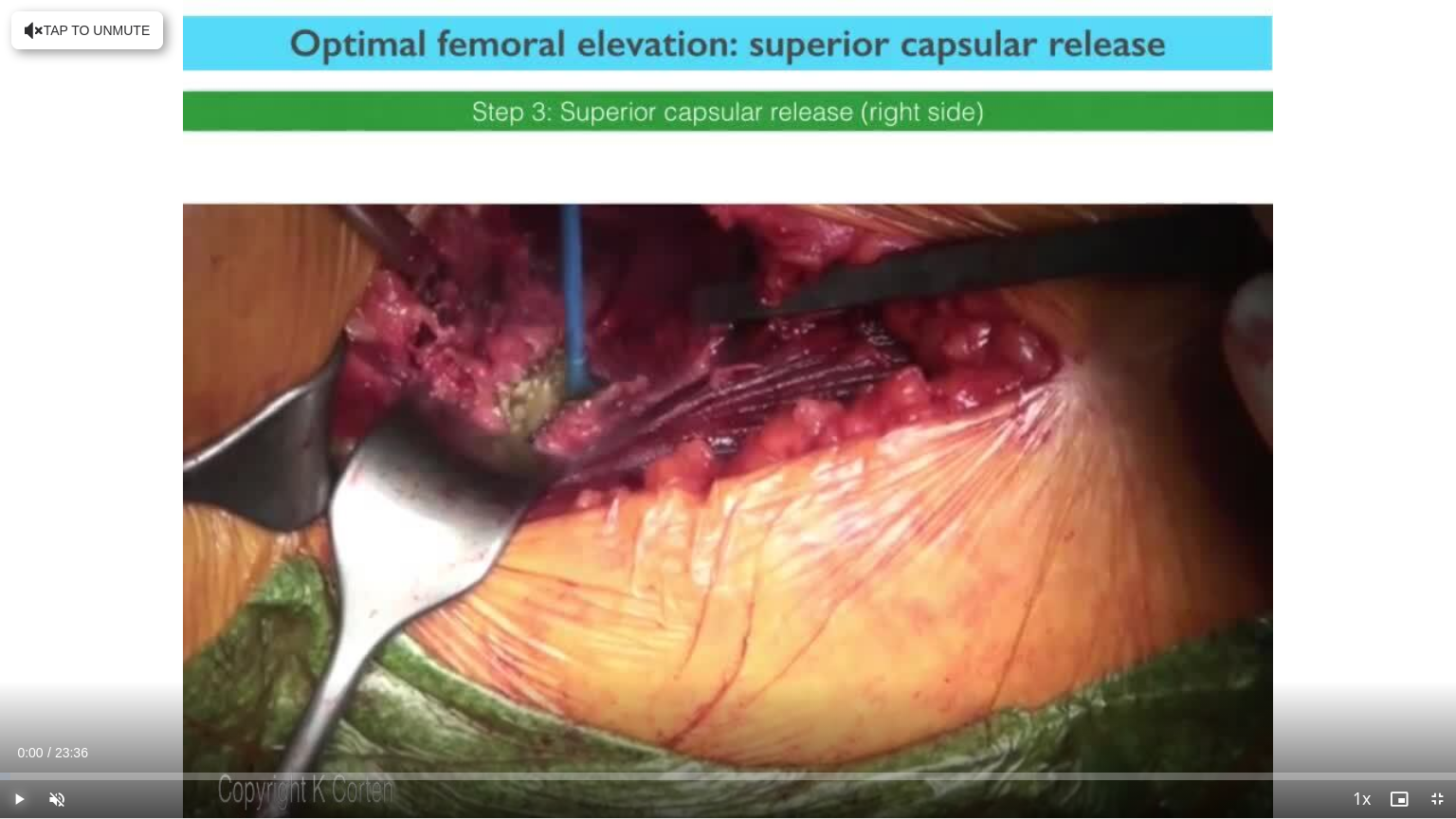 click at bounding box center [19, 799] 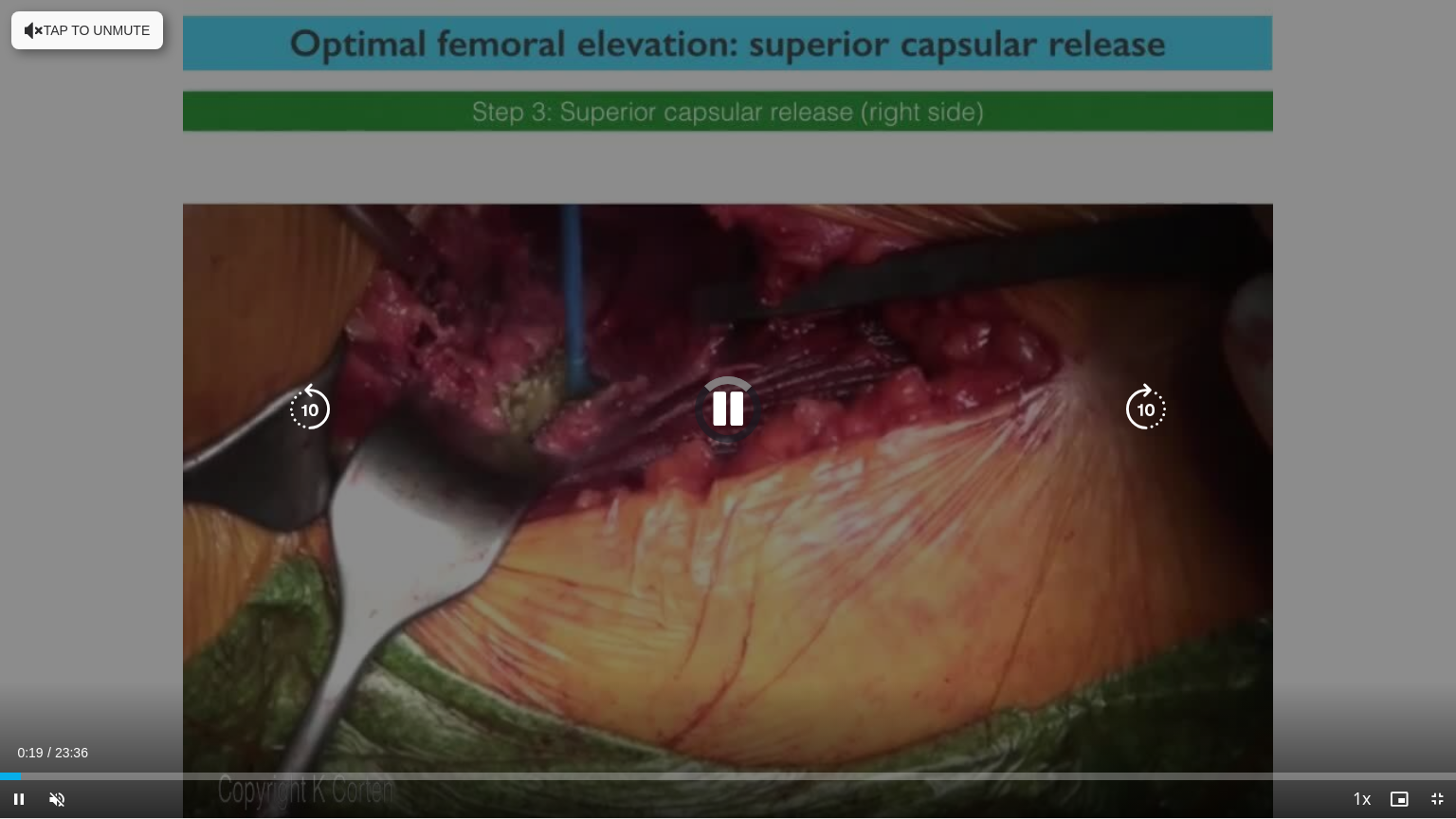 click at bounding box center (34, 30) 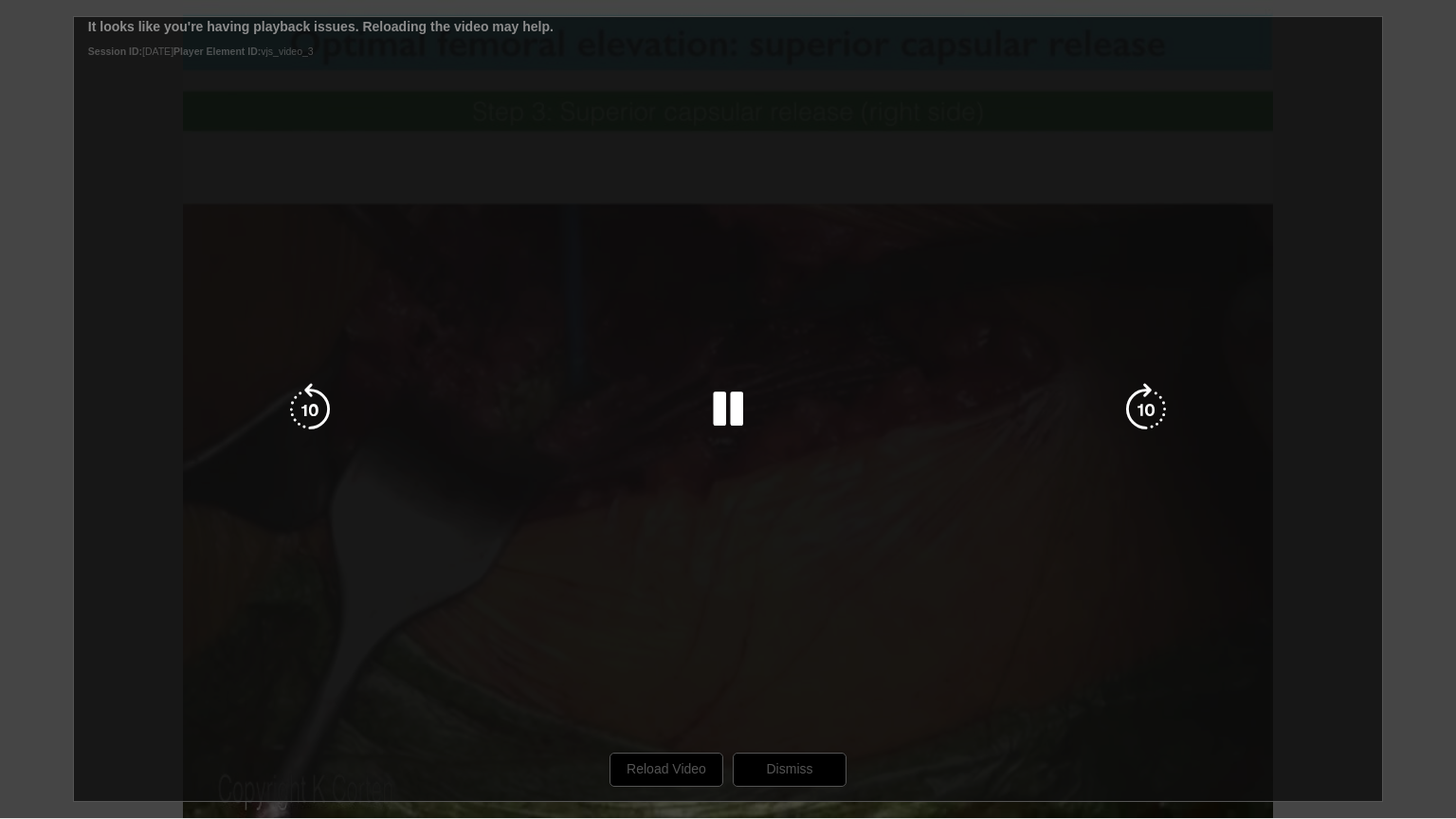 click on "[NUMBER] seconds
Tap to unmute" at bounding box center (728, 409) 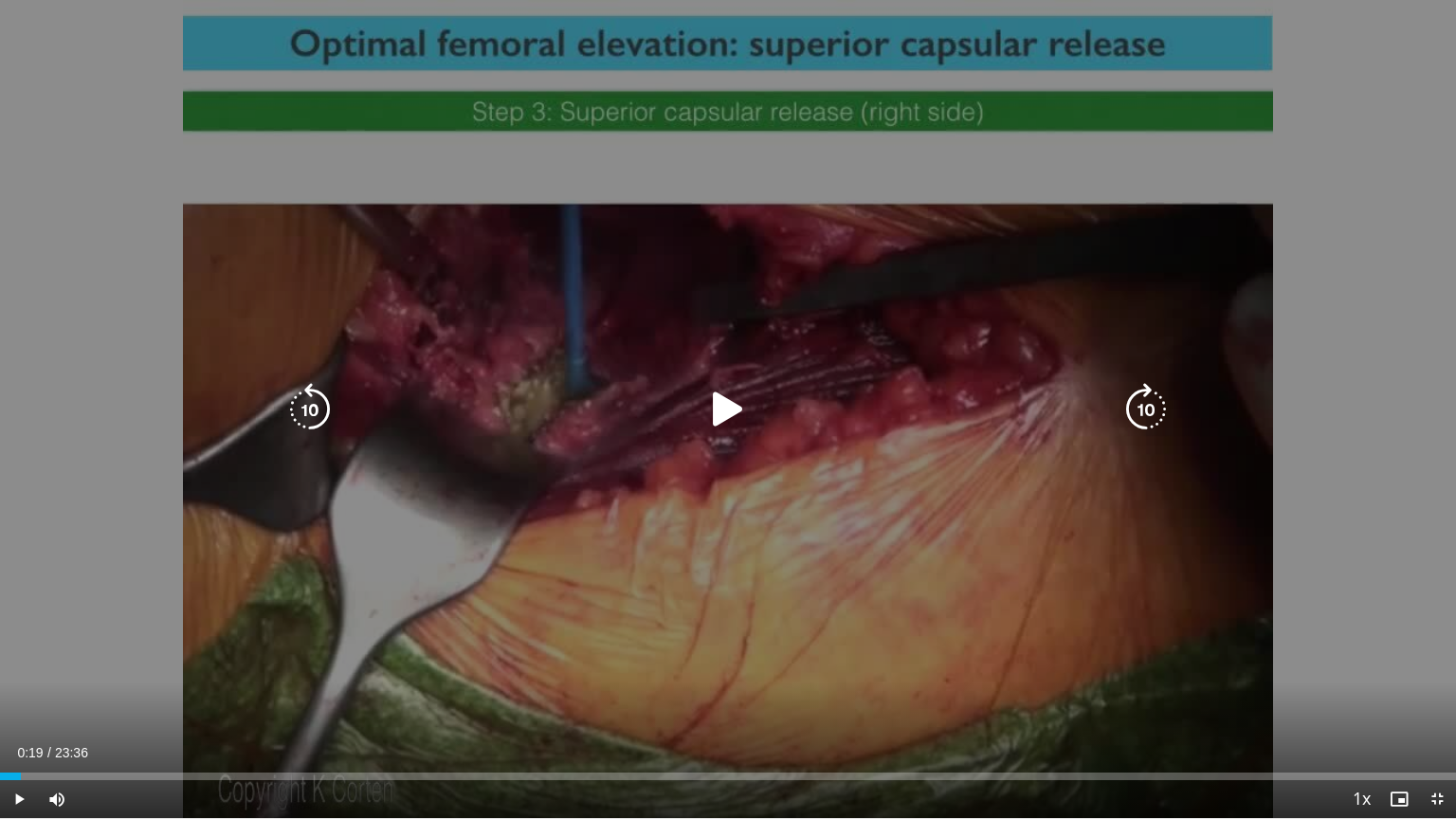 click on "Loaded :  1.41% 00:19 02:22" at bounding box center [728, 776] 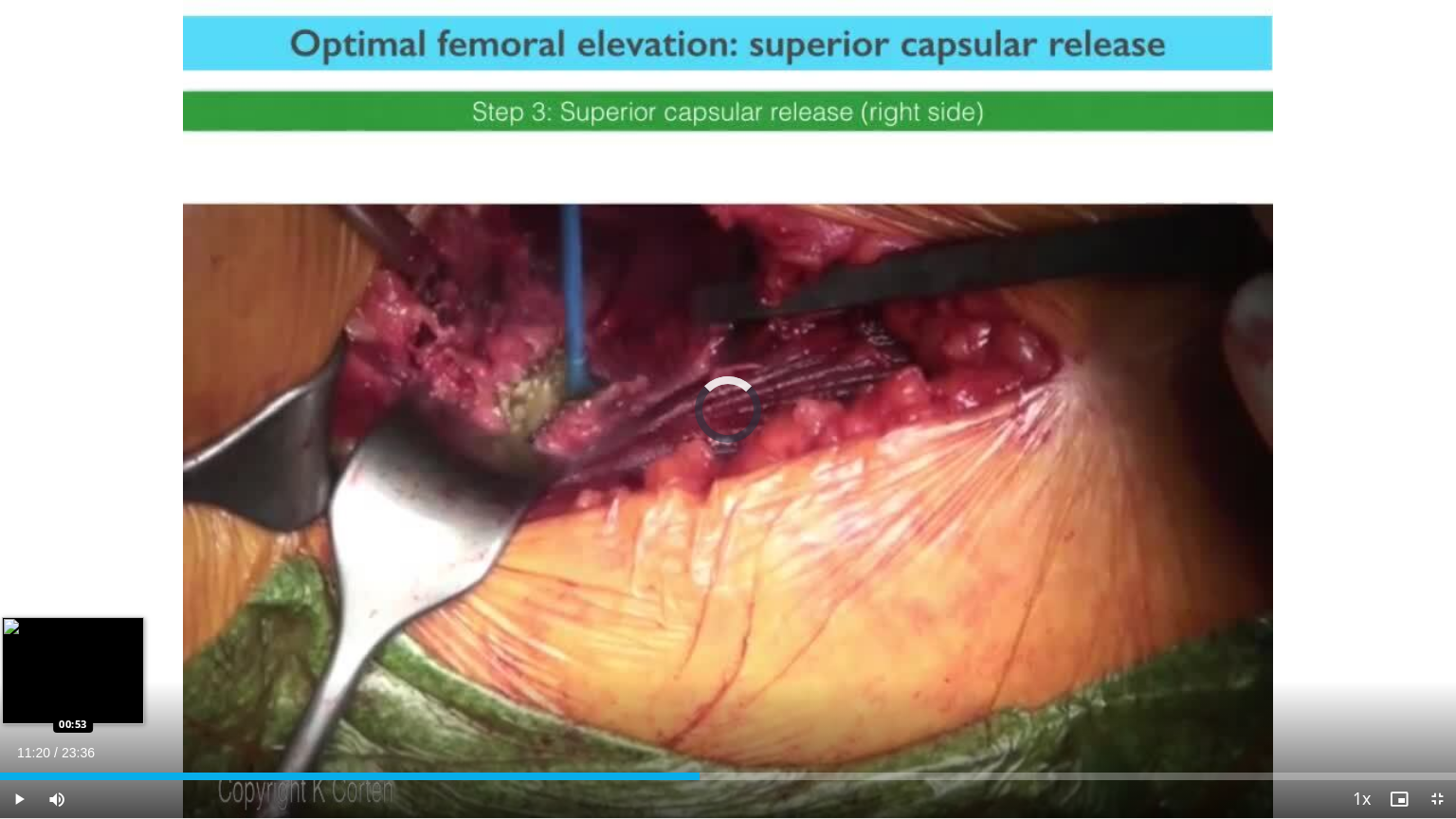 click on "11:20" at bounding box center (350, 776) 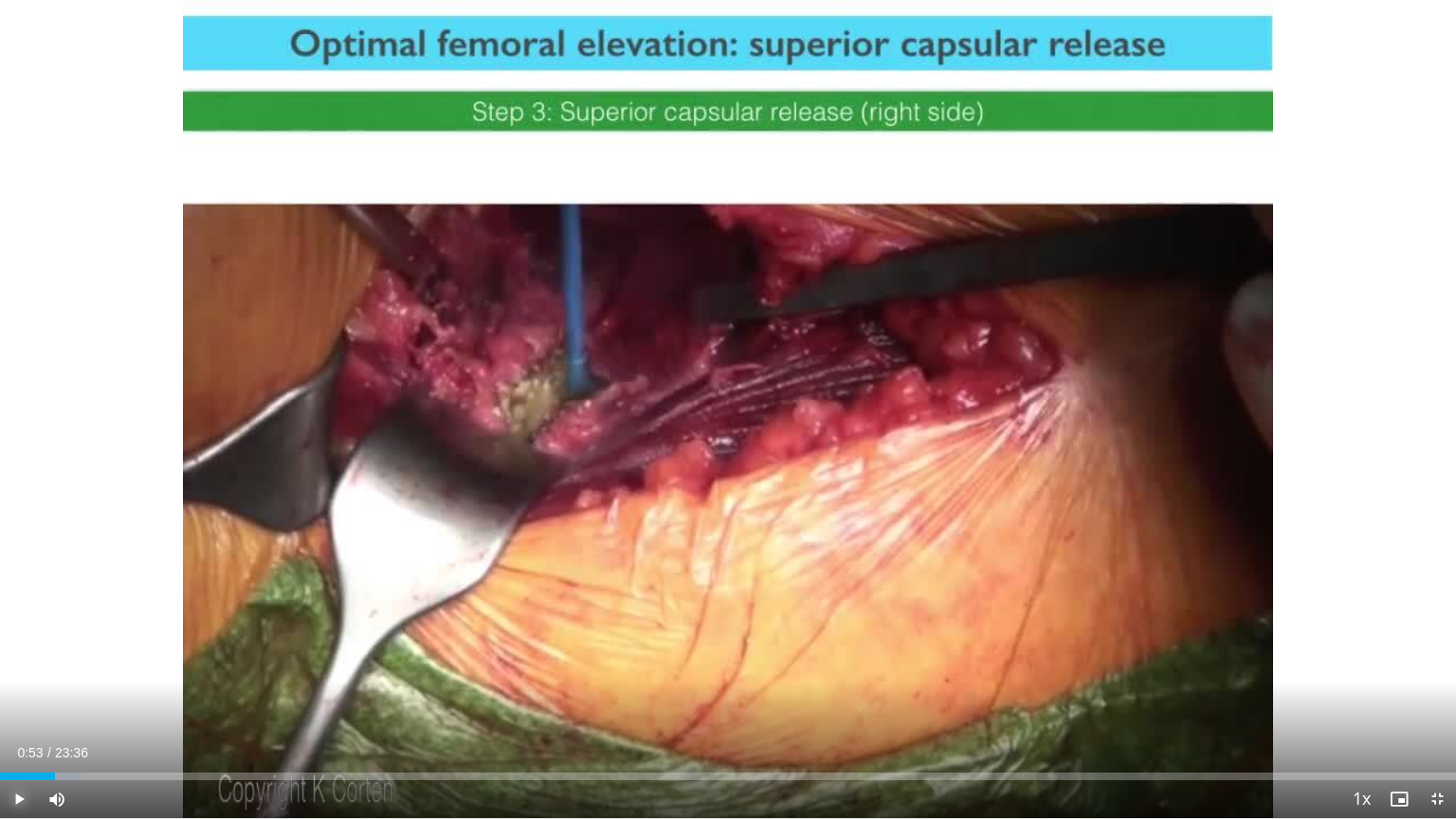 click at bounding box center (19, 799) 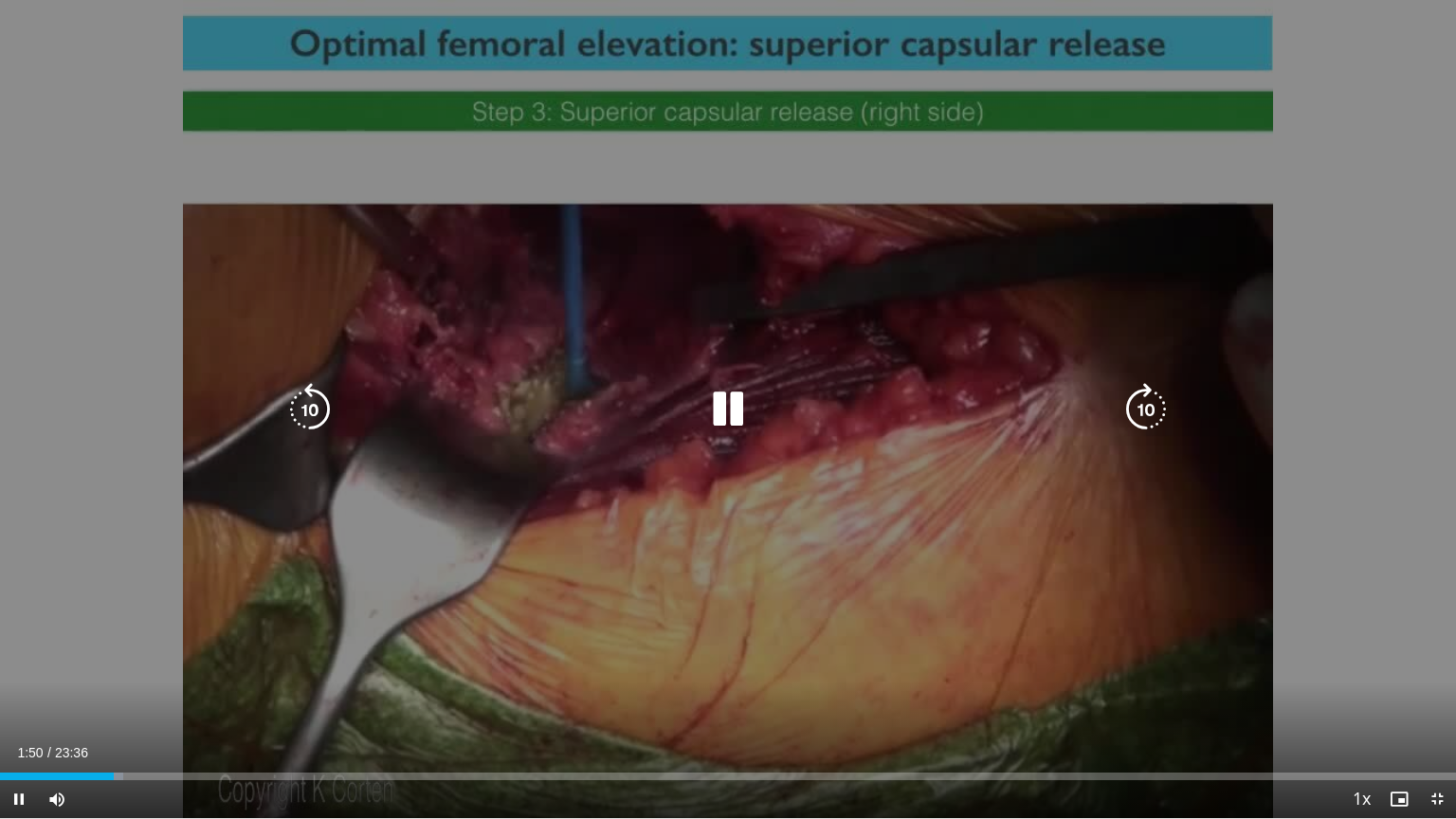click at bounding box center [728, 410] 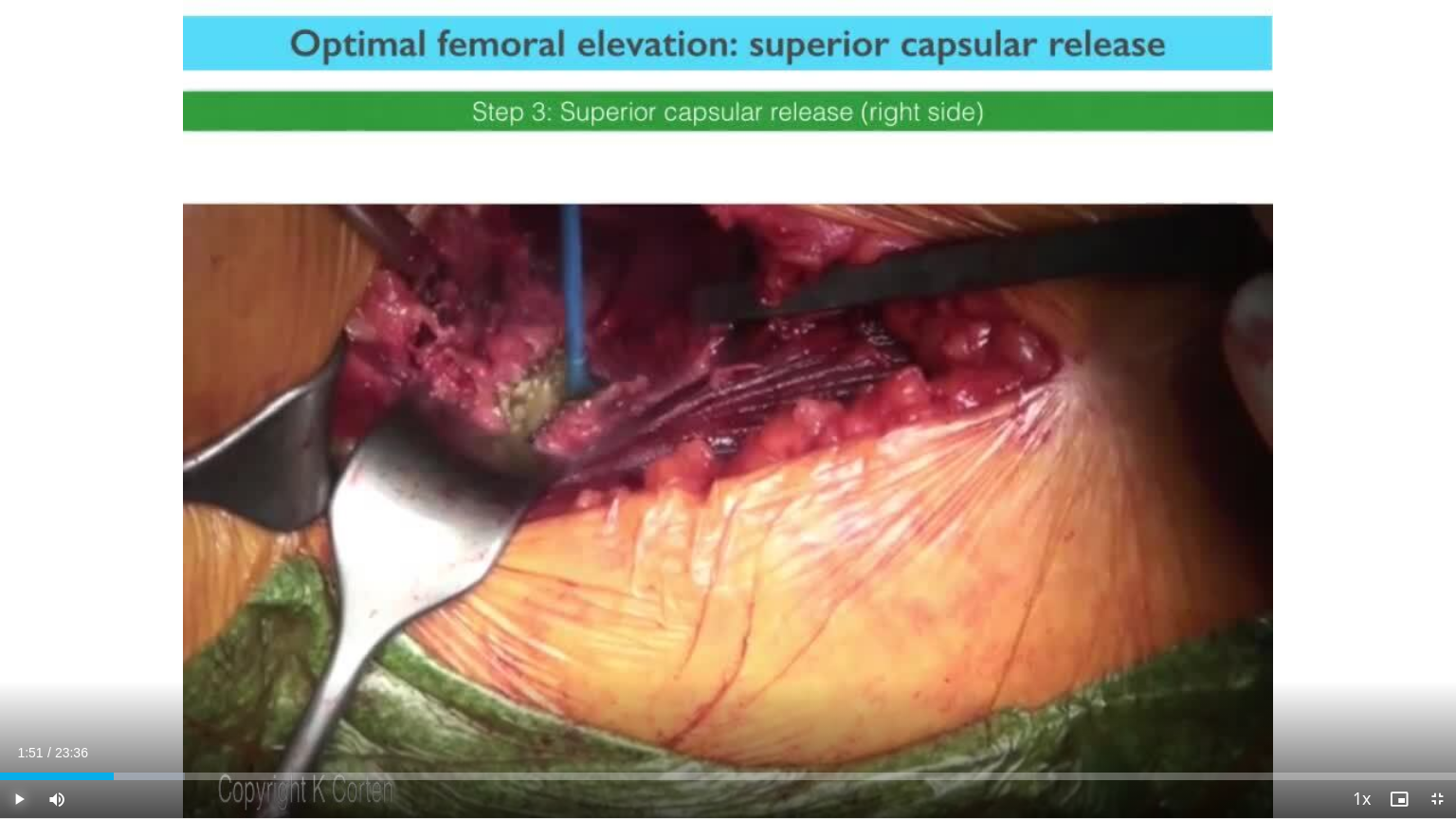 click at bounding box center (19, 799) 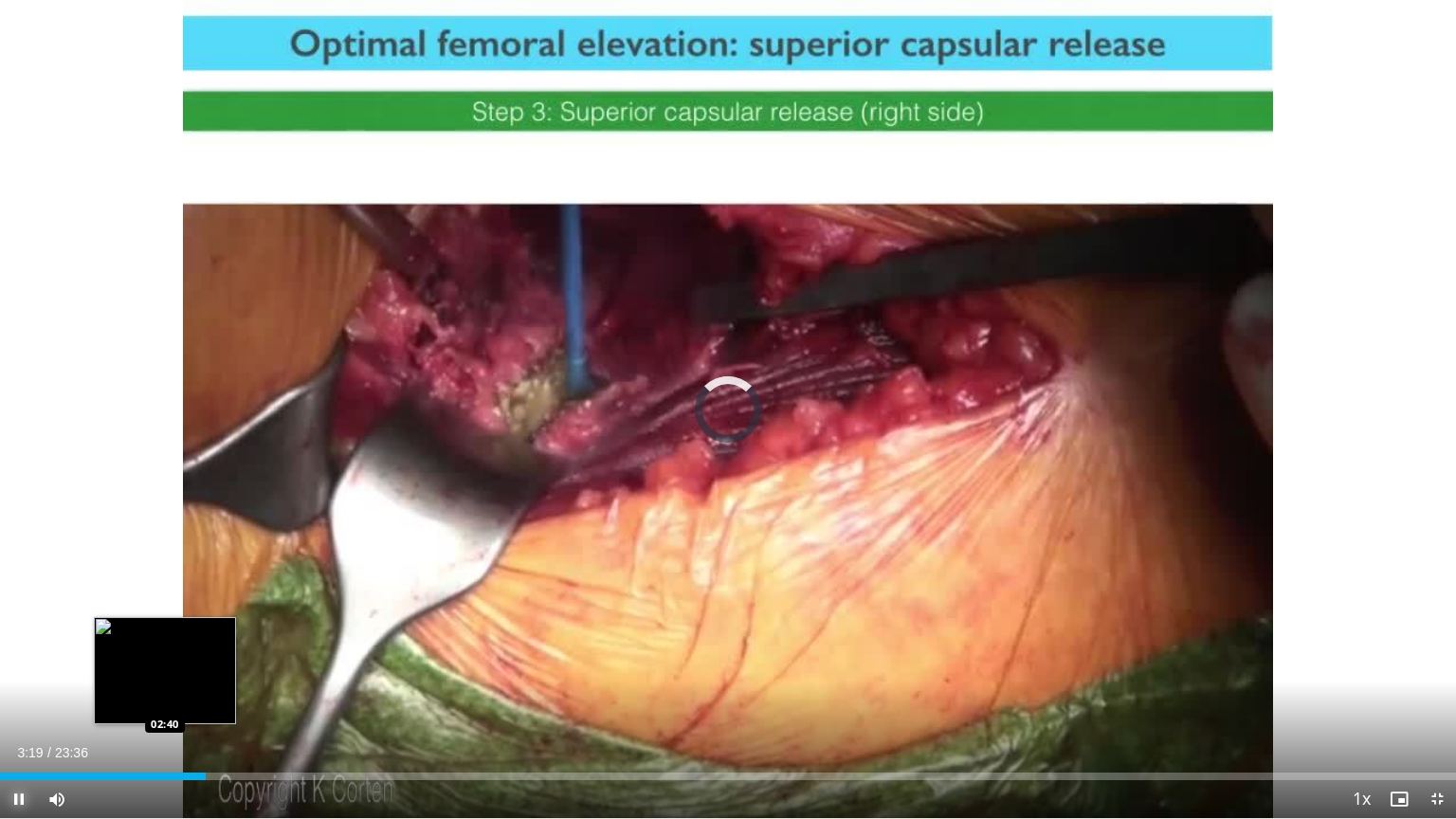 click on "03:19" at bounding box center [102, 776] 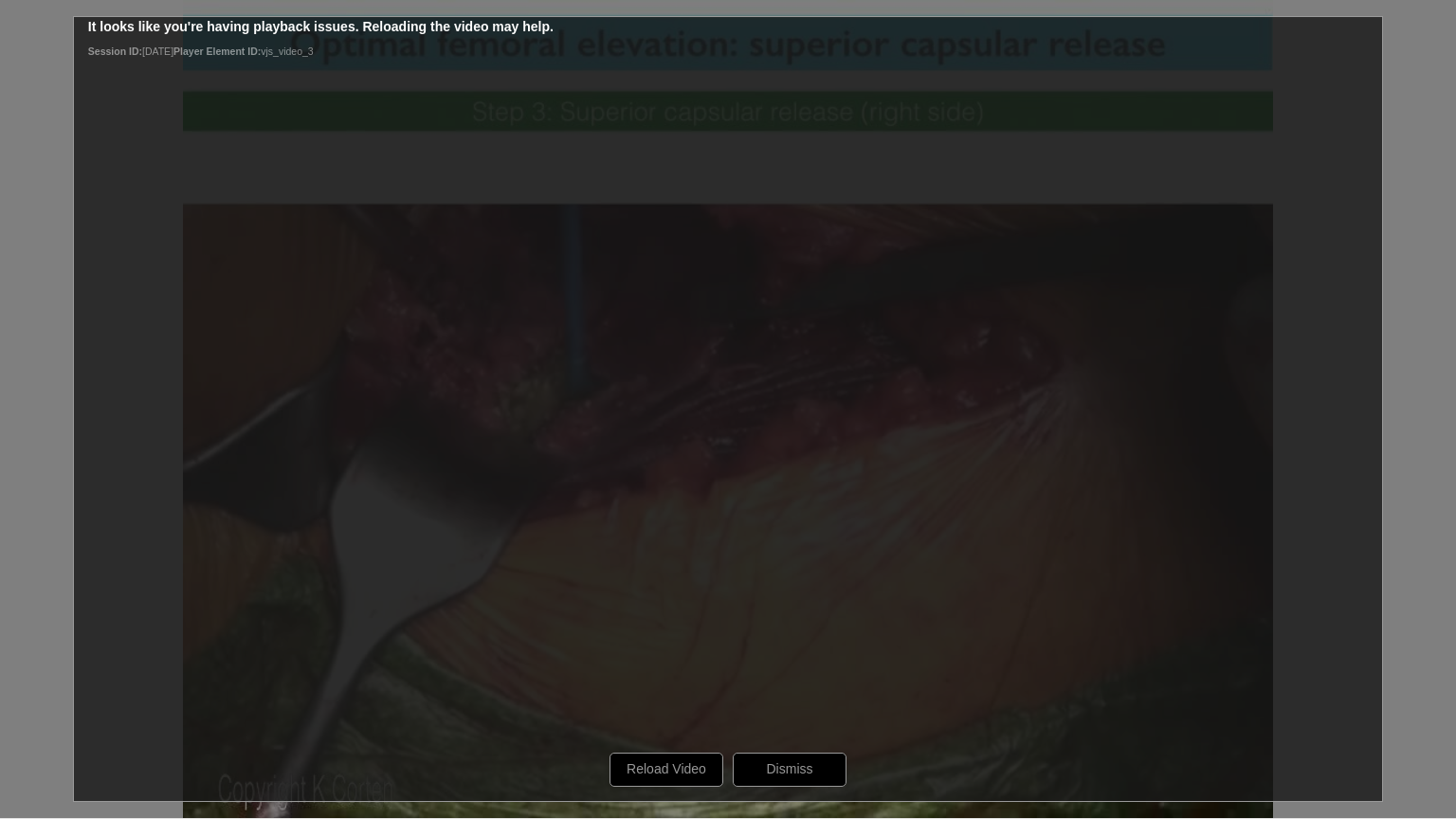 click on "[NUMBER] seconds
Tap to unmute" at bounding box center (728, 409) 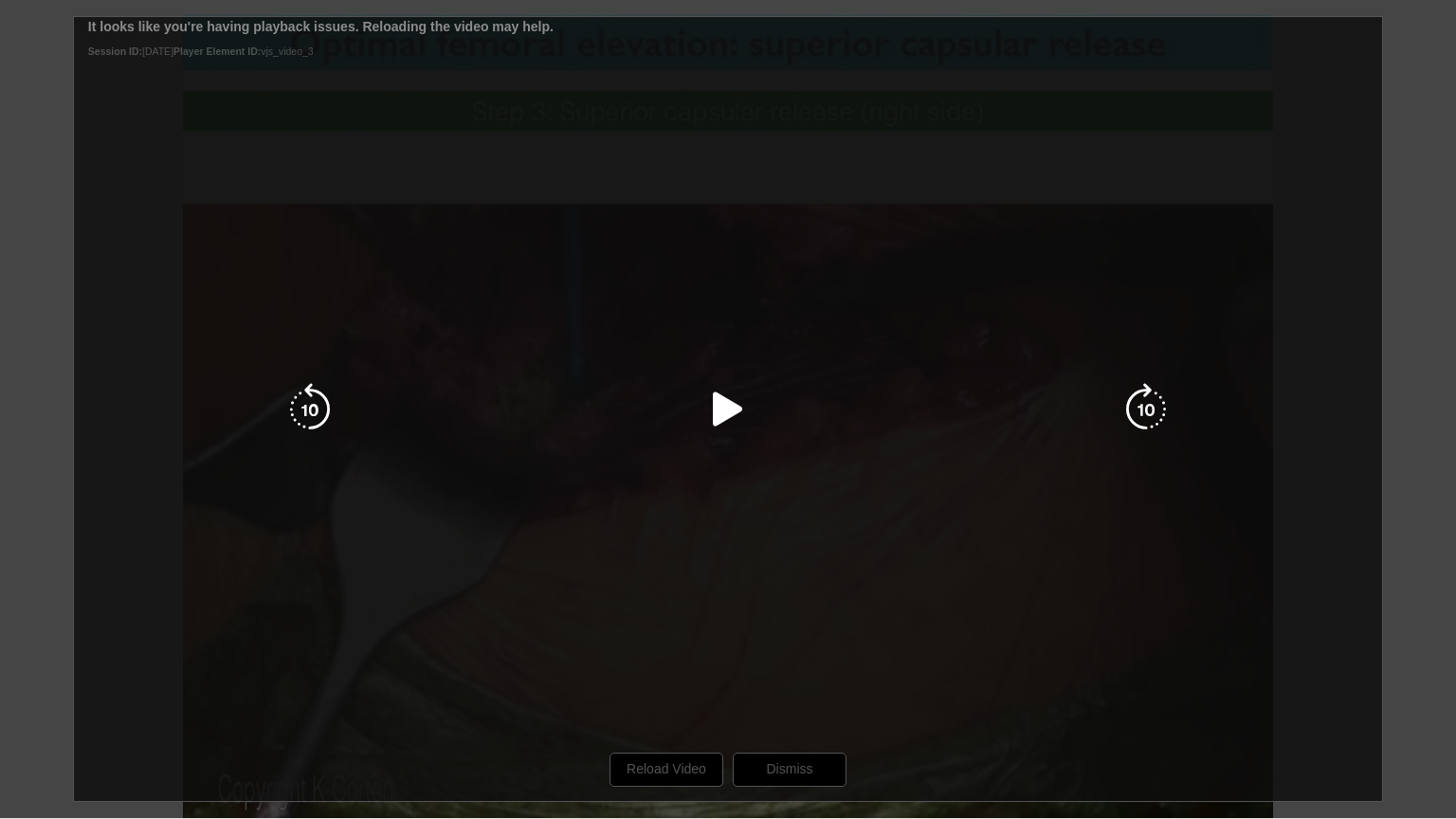 click at bounding box center (728, 410) 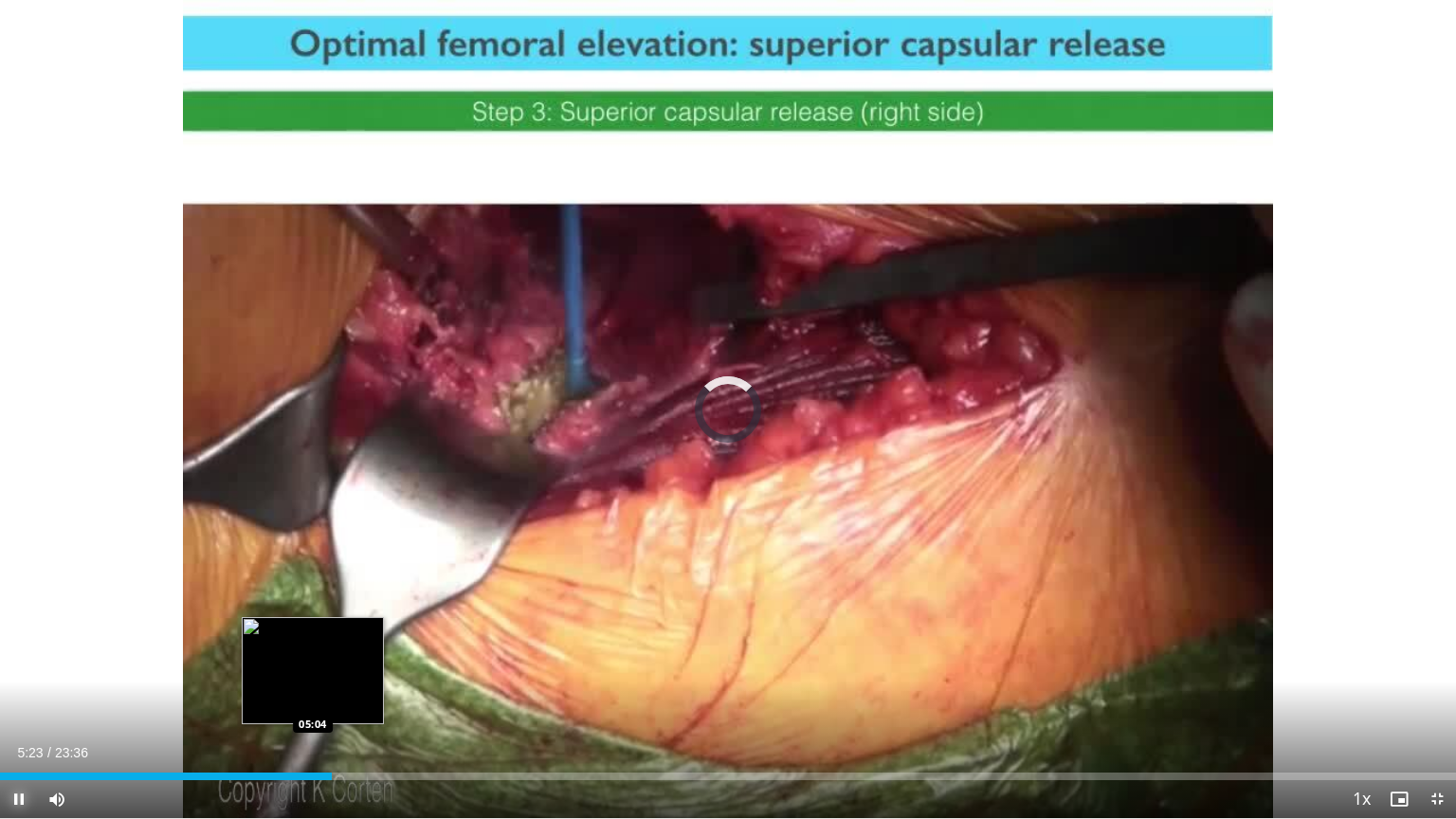 click on "05:23" at bounding box center (166, 776) 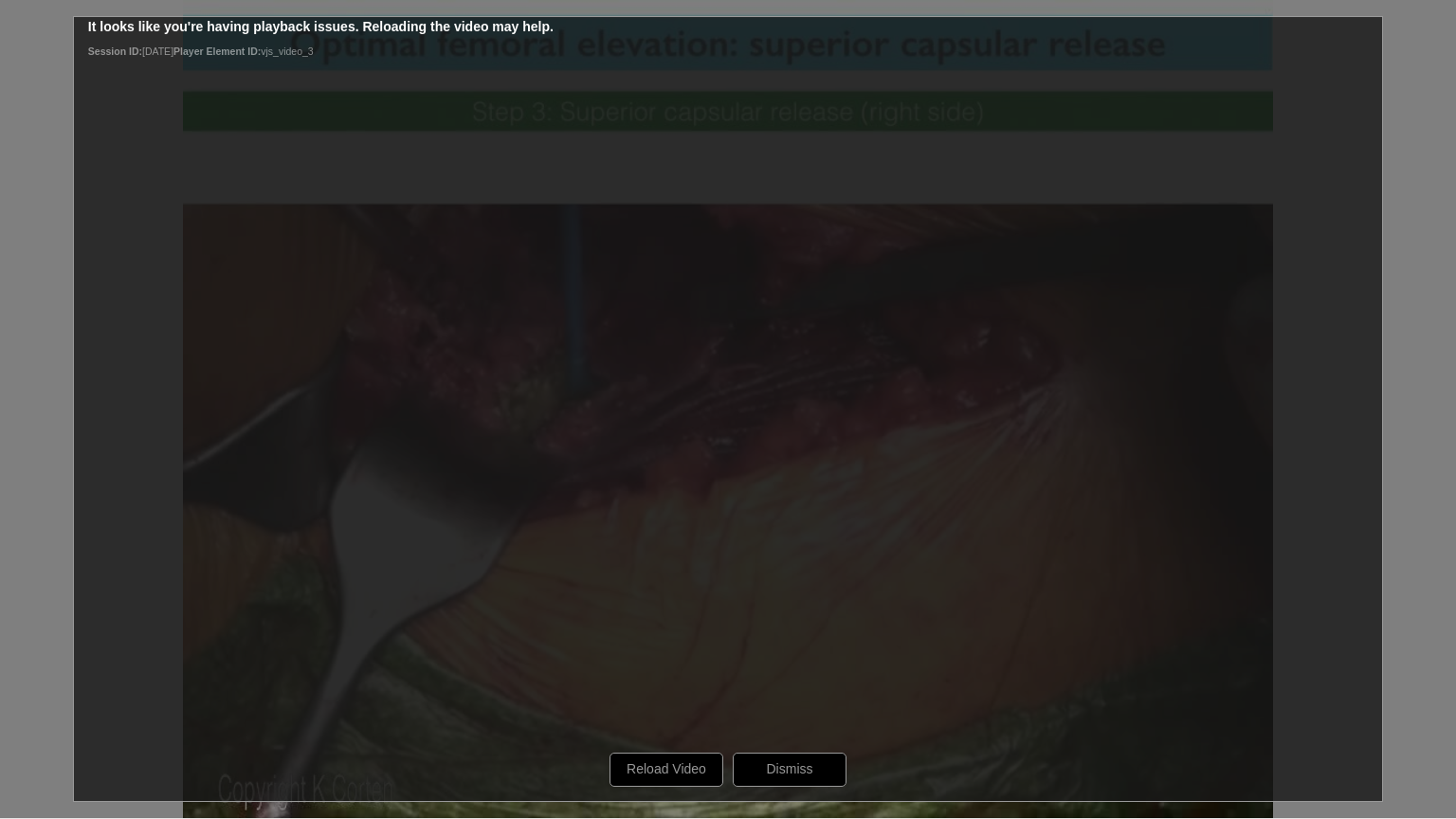 click on "[NUMBER] seconds
Tap to unmute" at bounding box center [728, 409] 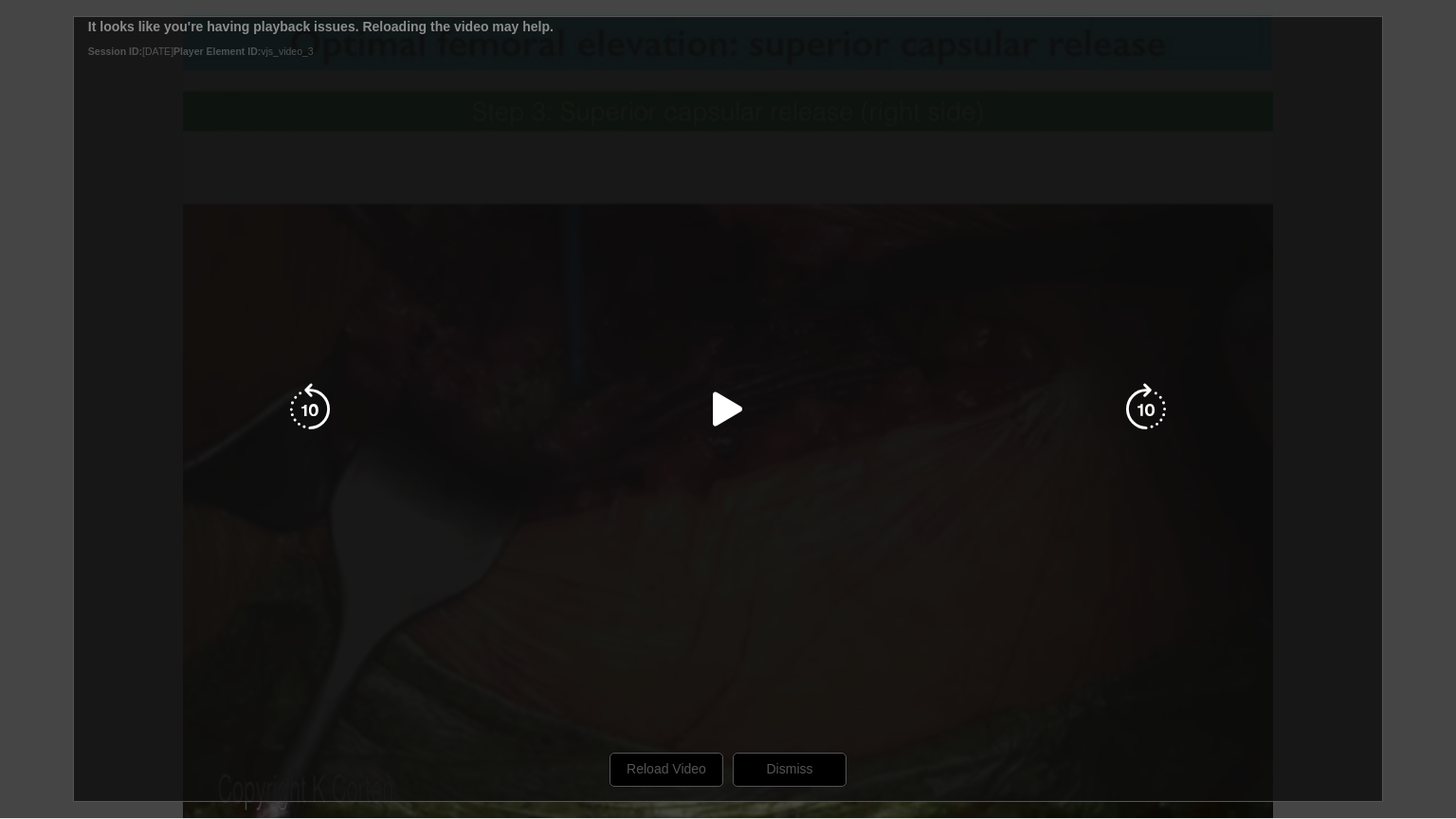 click at bounding box center (728, 410) 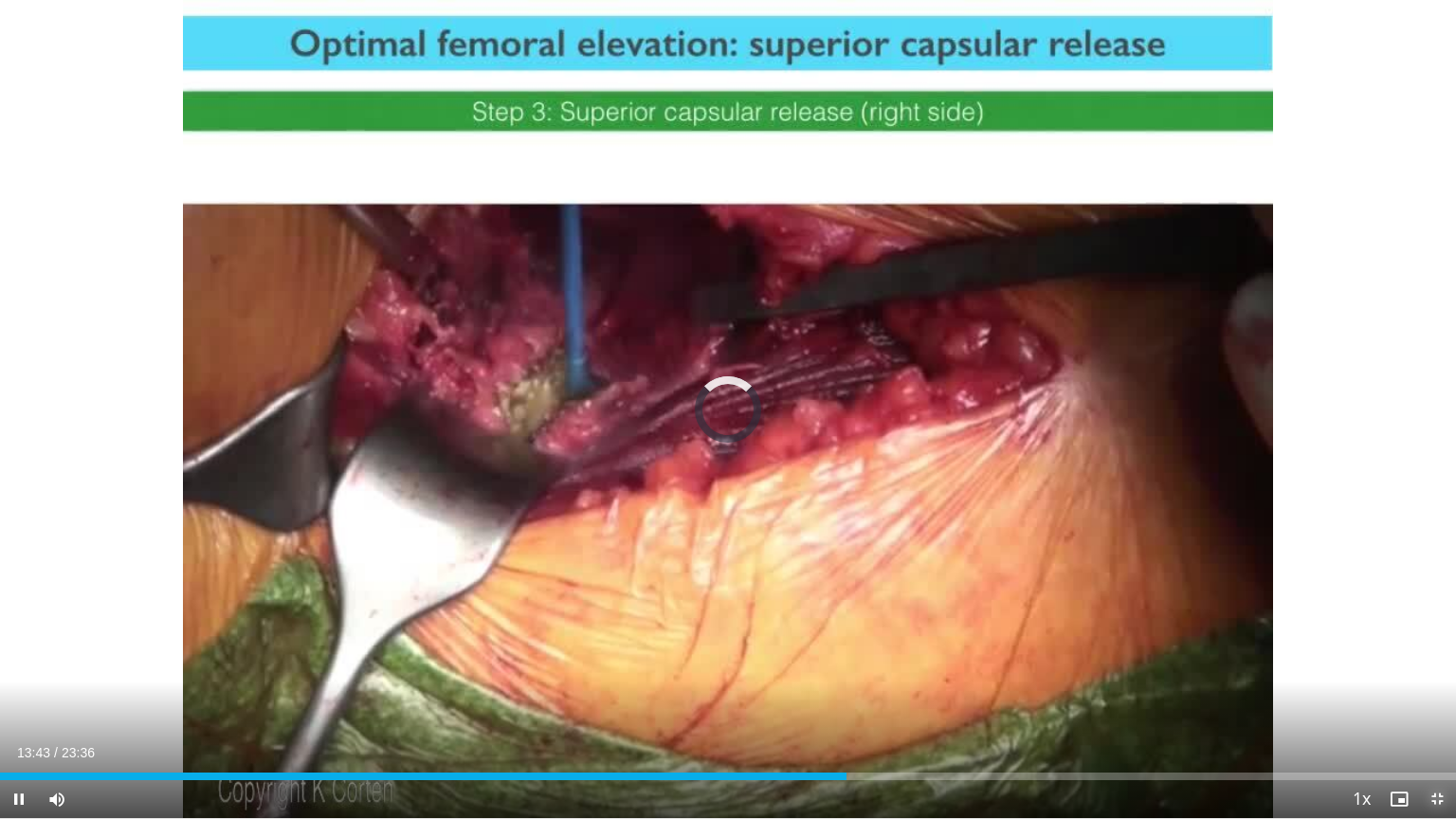 click at bounding box center [1437, 799] 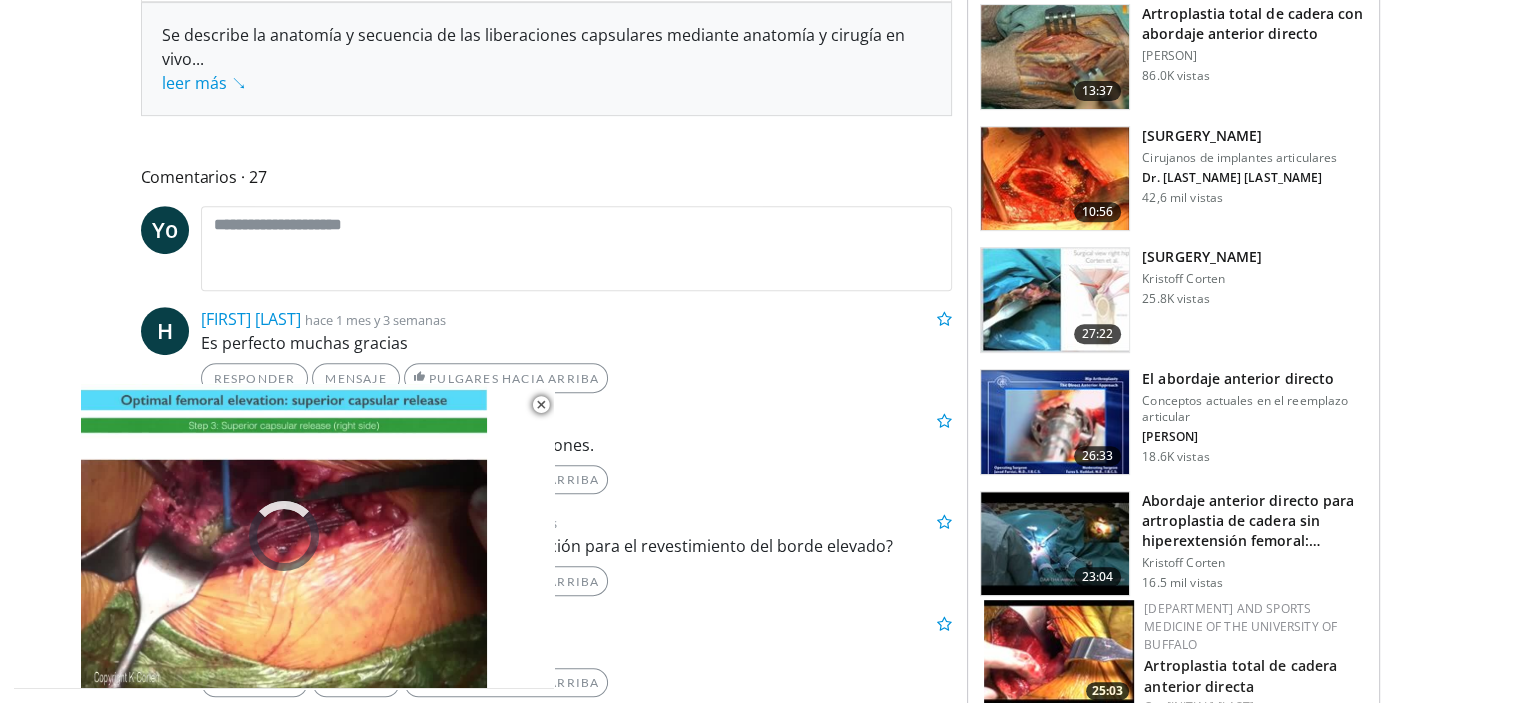 scroll, scrollTop: 884, scrollLeft: 0, axis: vertical 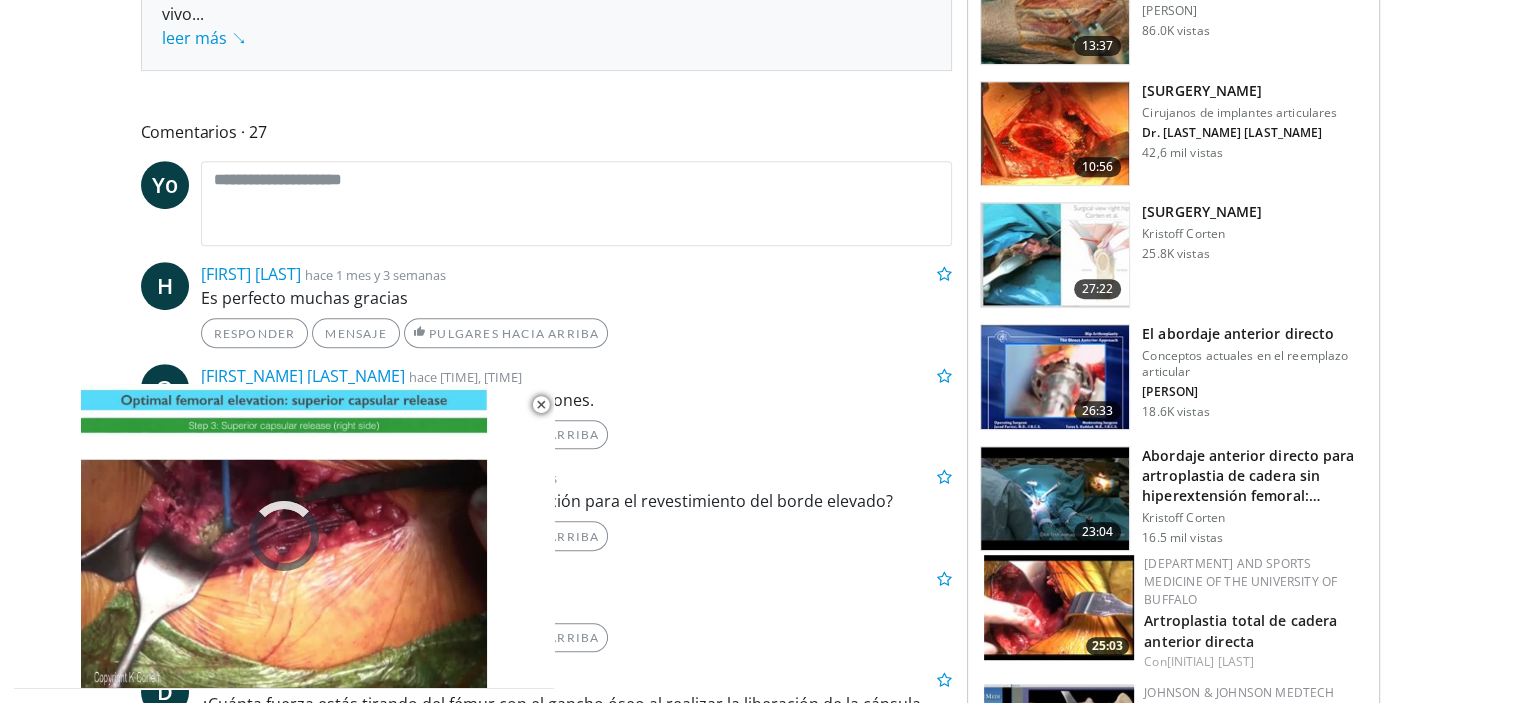 click at bounding box center [1055, 255] 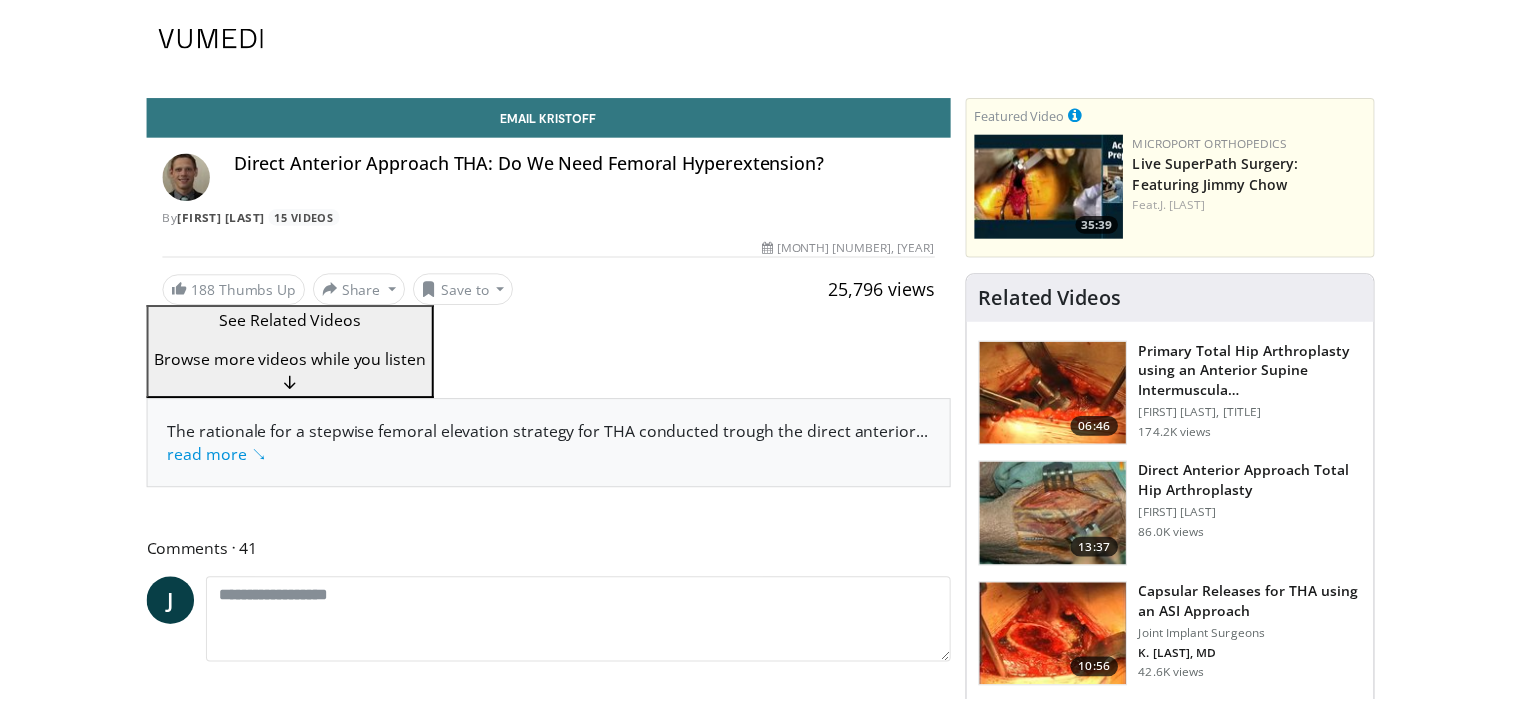 scroll, scrollTop: 0, scrollLeft: 0, axis: both 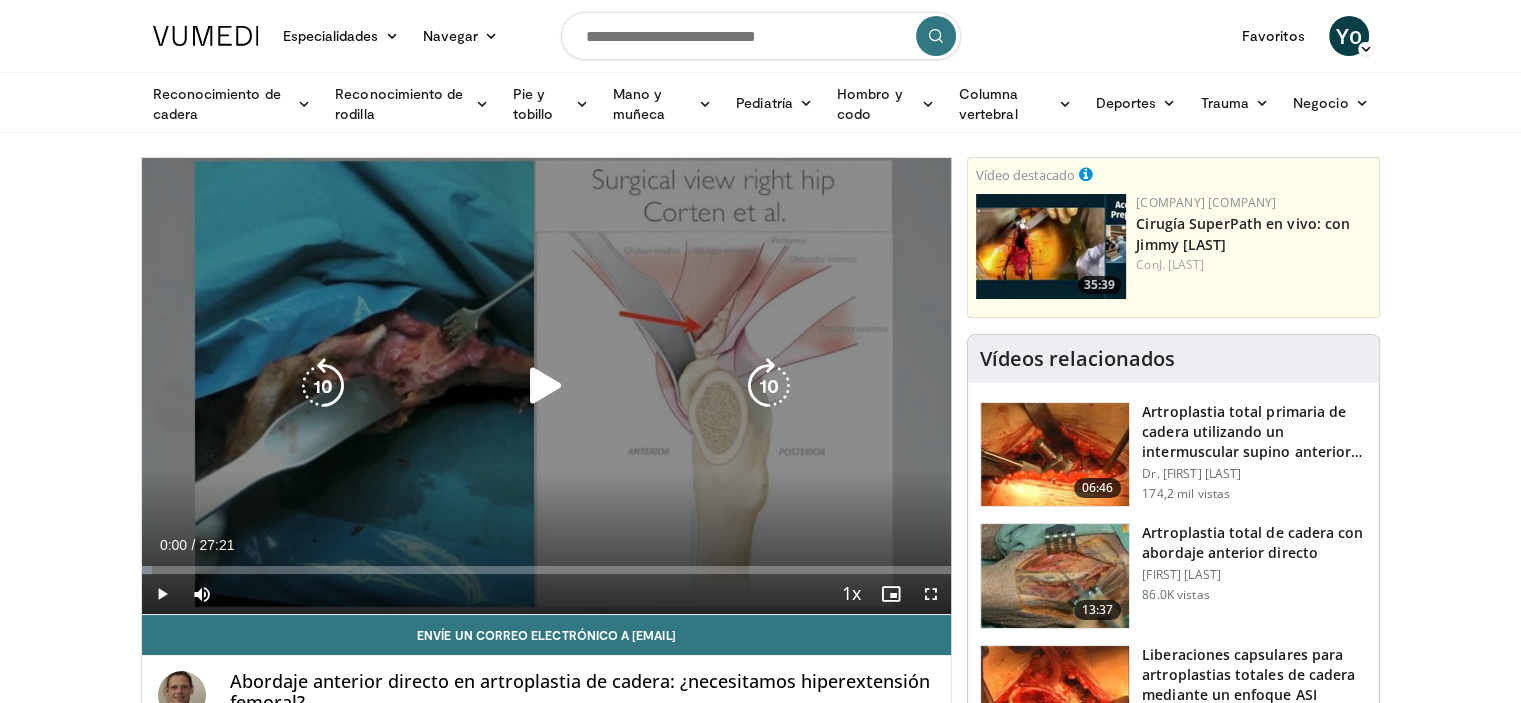 click at bounding box center [546, 386] 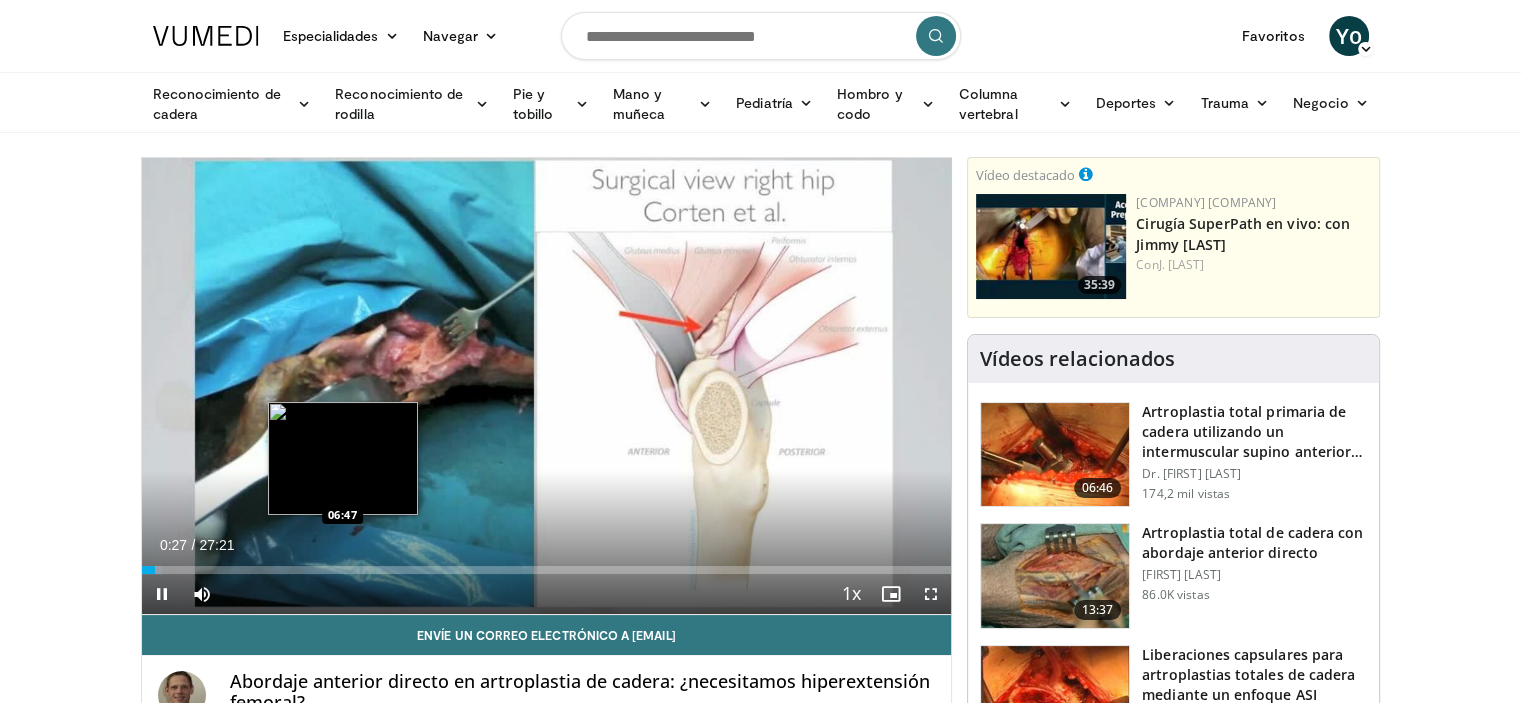 click on "Loaded :  2.50% 00:27 06:47" at bounding box center [547, 564] 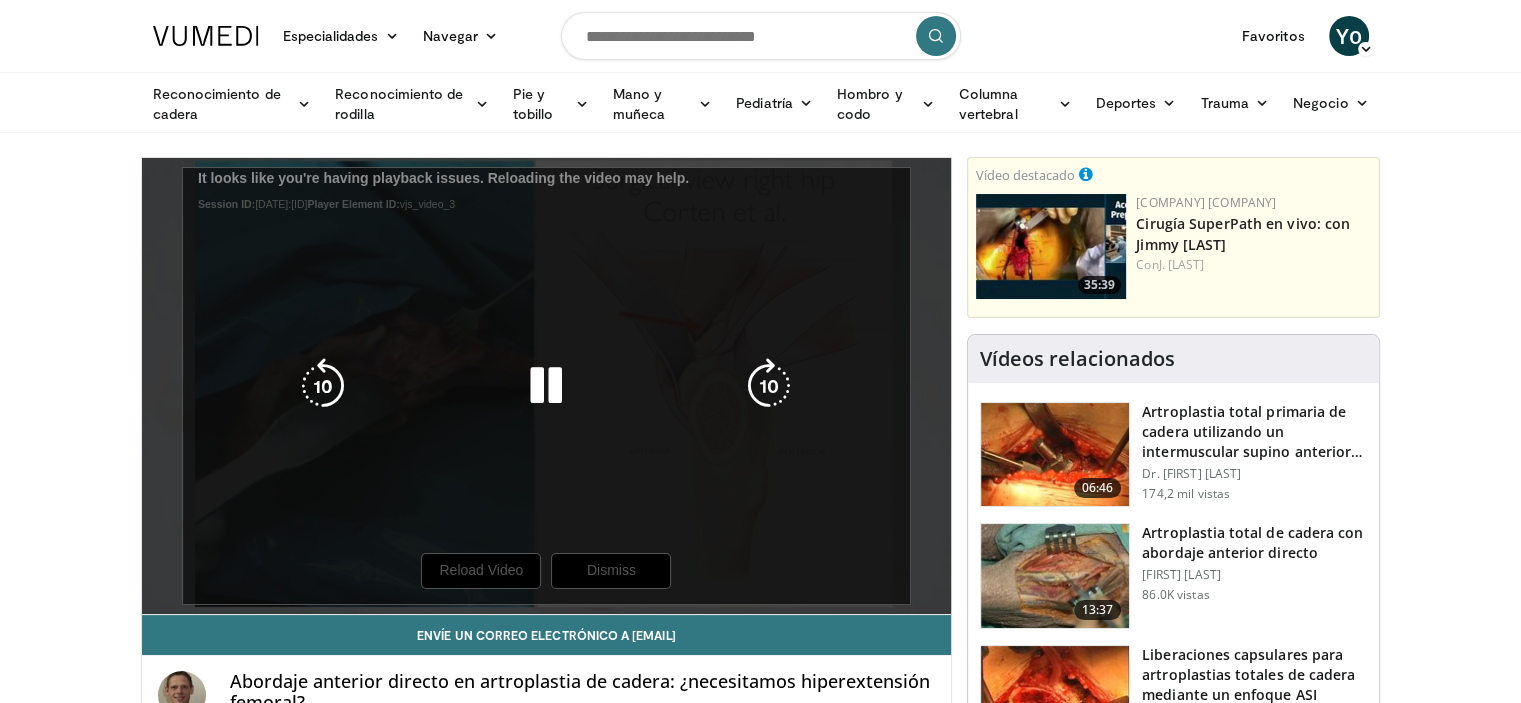 click on "[NUMBER] seconds
Tap to unmute" at bounding box center (547, 386) 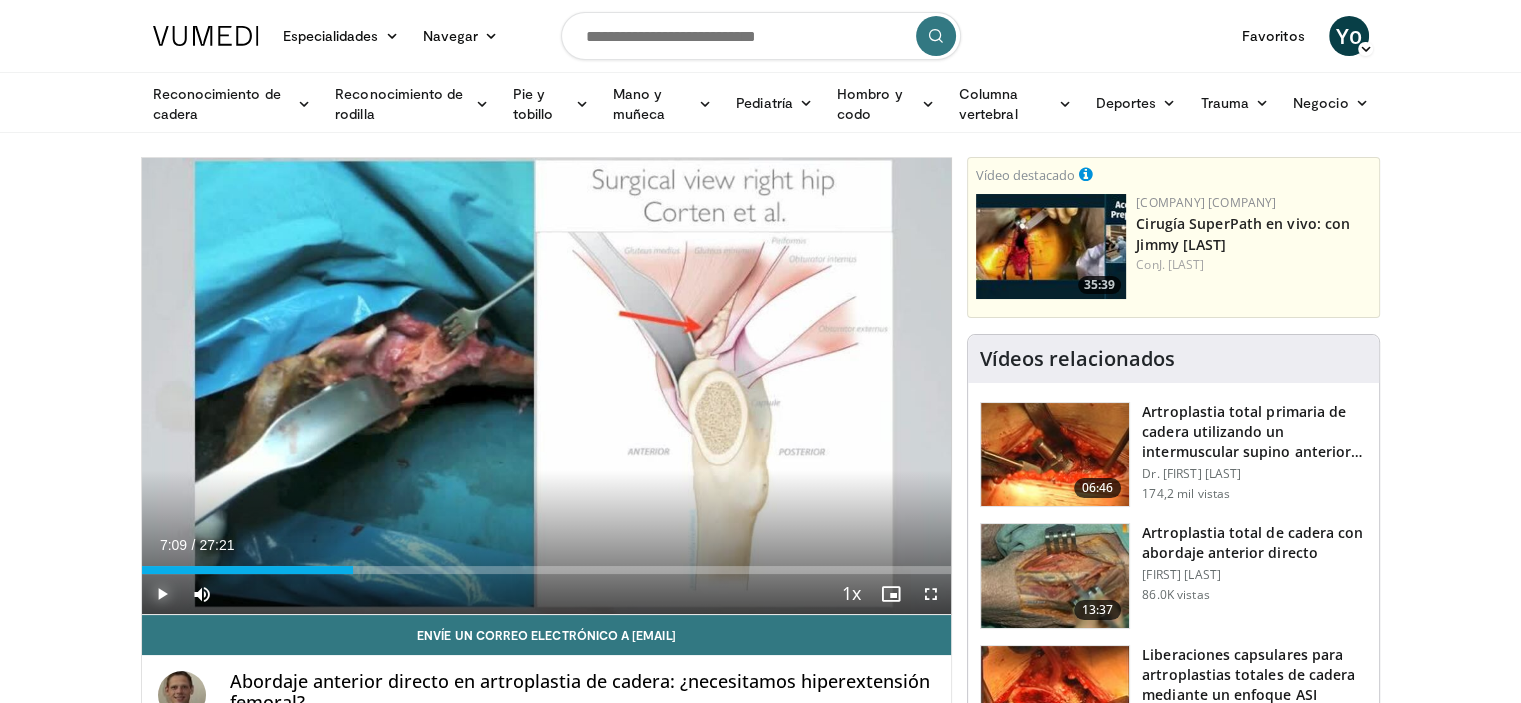 click at bounding box center (162, 594) 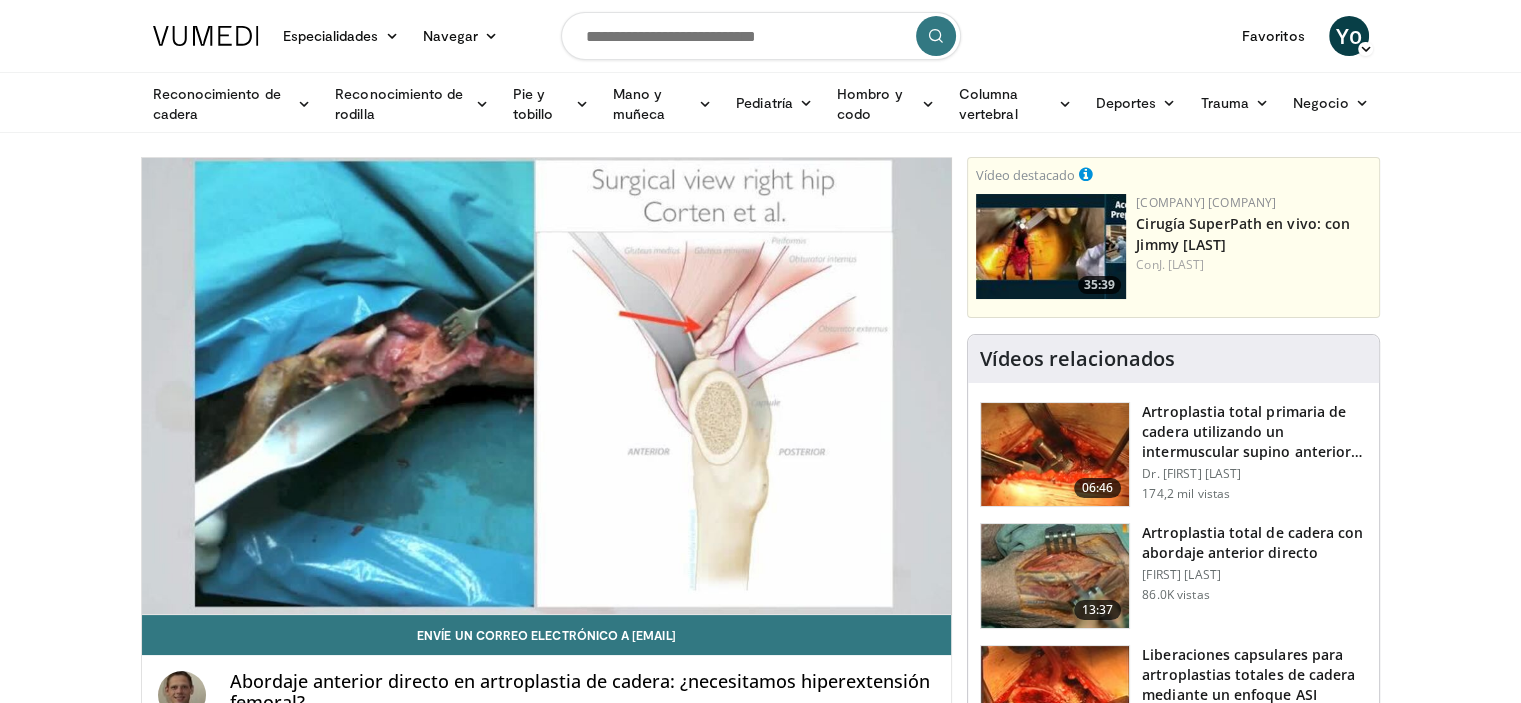 scroll, scrollTop: 3, scrollLeft: 0, axis: vertical 